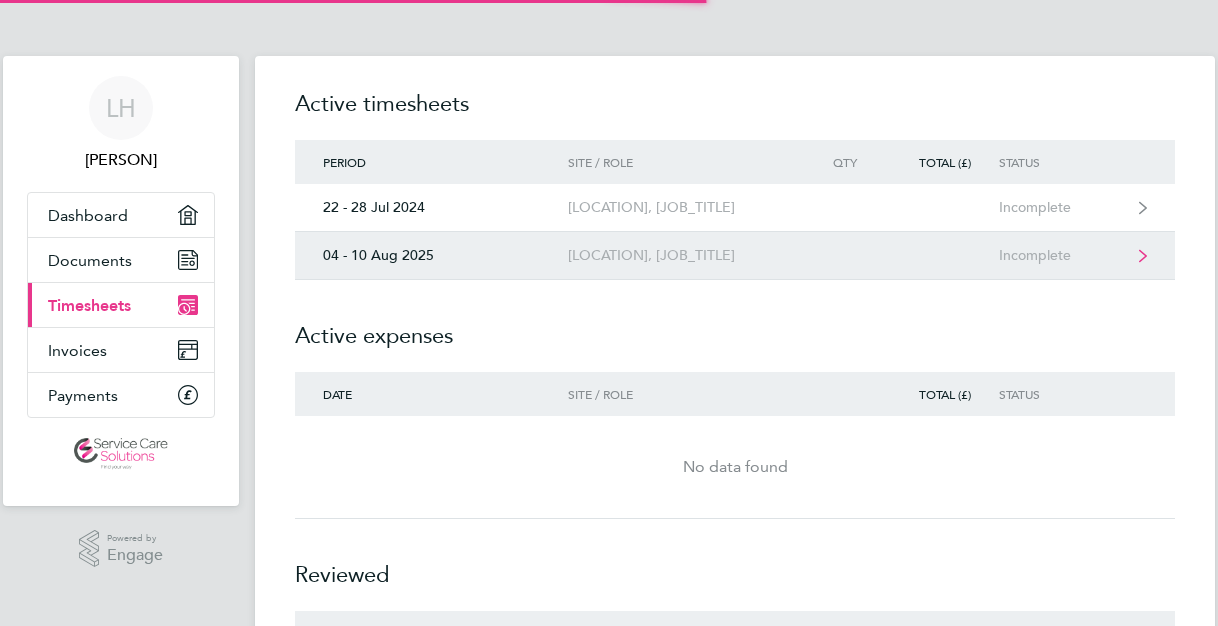 scroll, scrollTop: 0, scrollLeft: 0, axis: both 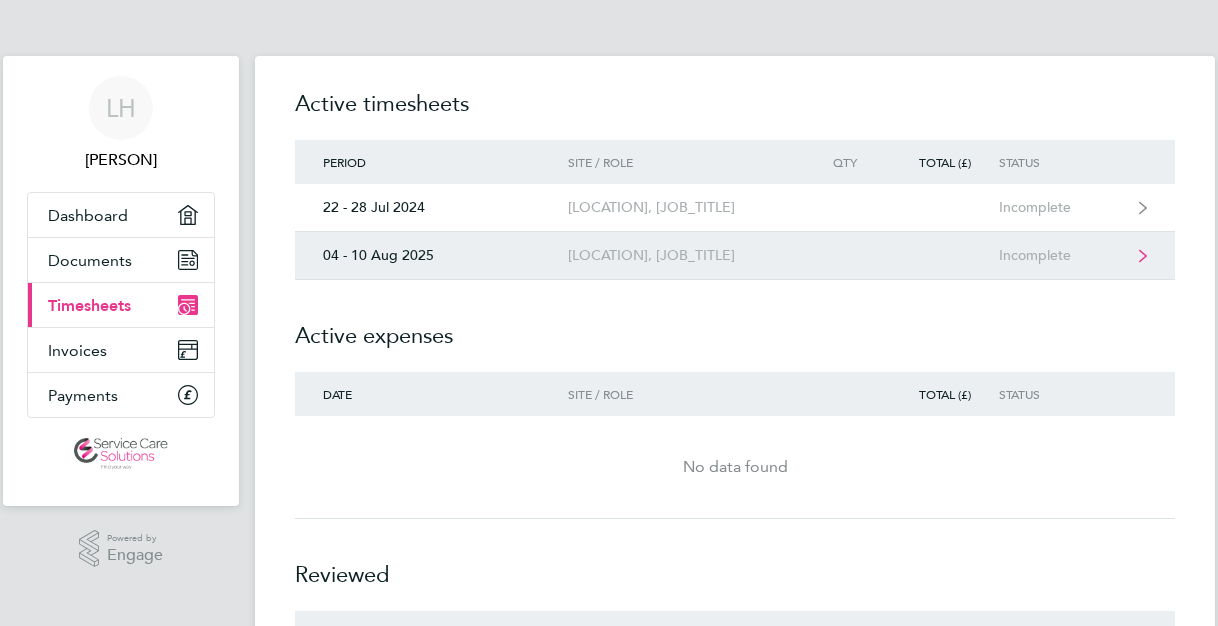 click on "[LOCATION], [JOB_TITLE]" 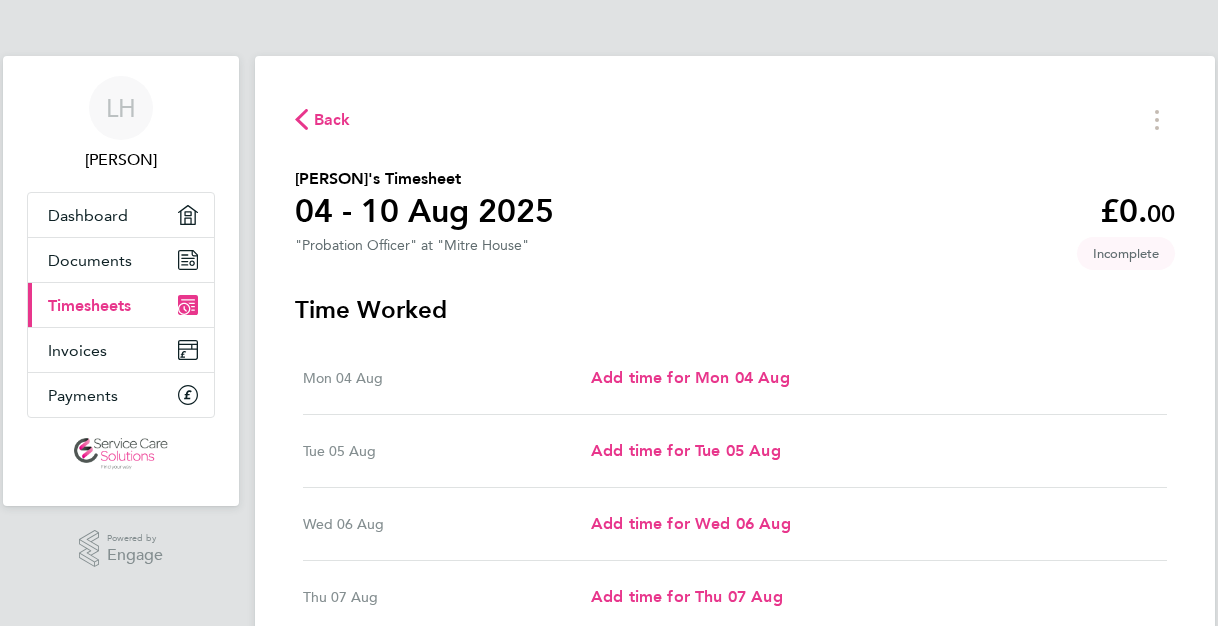 click on "Mon [DATE]   Add time for Mon [DATE]   Add time for Mon [DATE]" at bounding box center [735, 378] 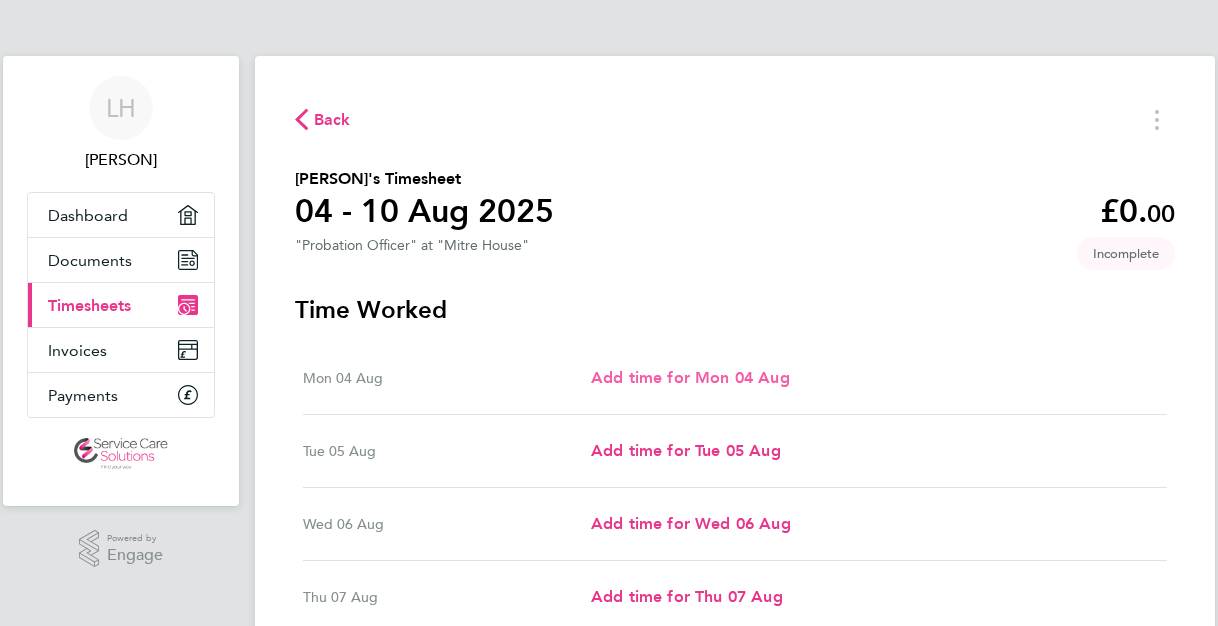 click on "Add time for Mon 04 Aug" at bounding box center [690, 377] 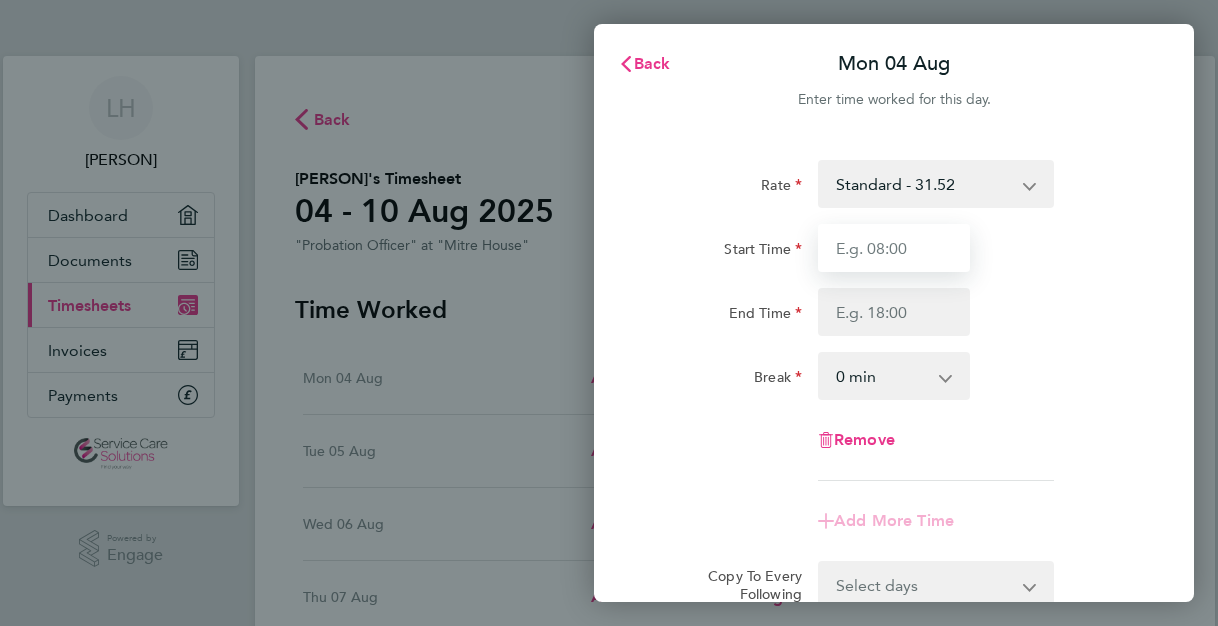 click on "Start Time" at bounding box center (894, 248) 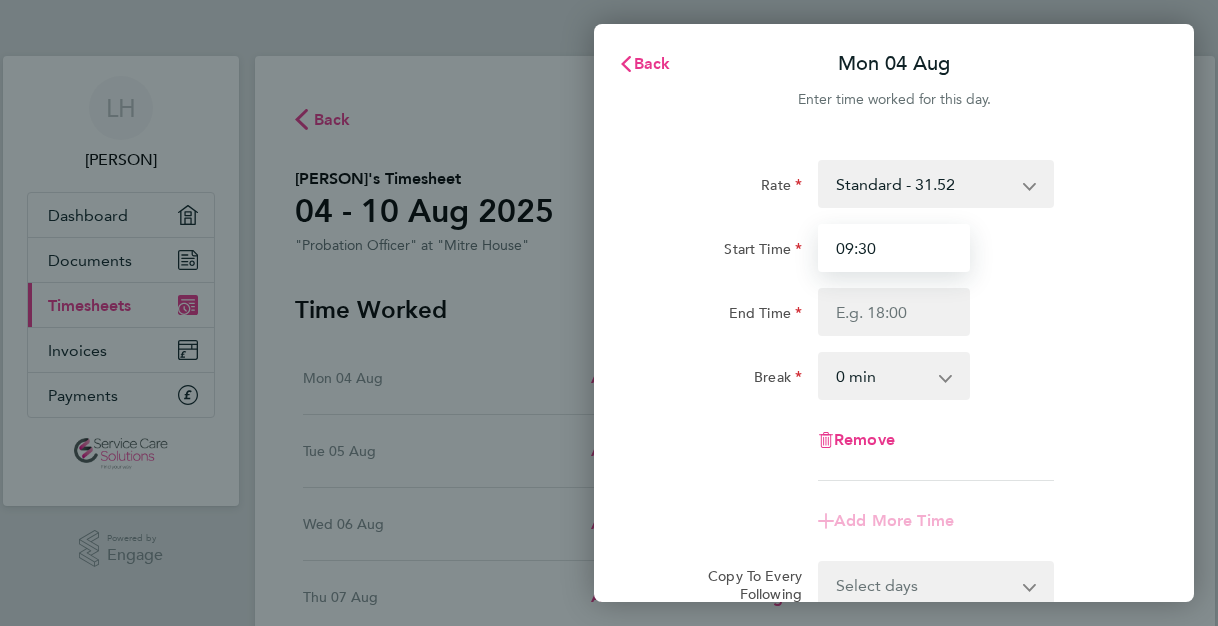 type on "09:30" 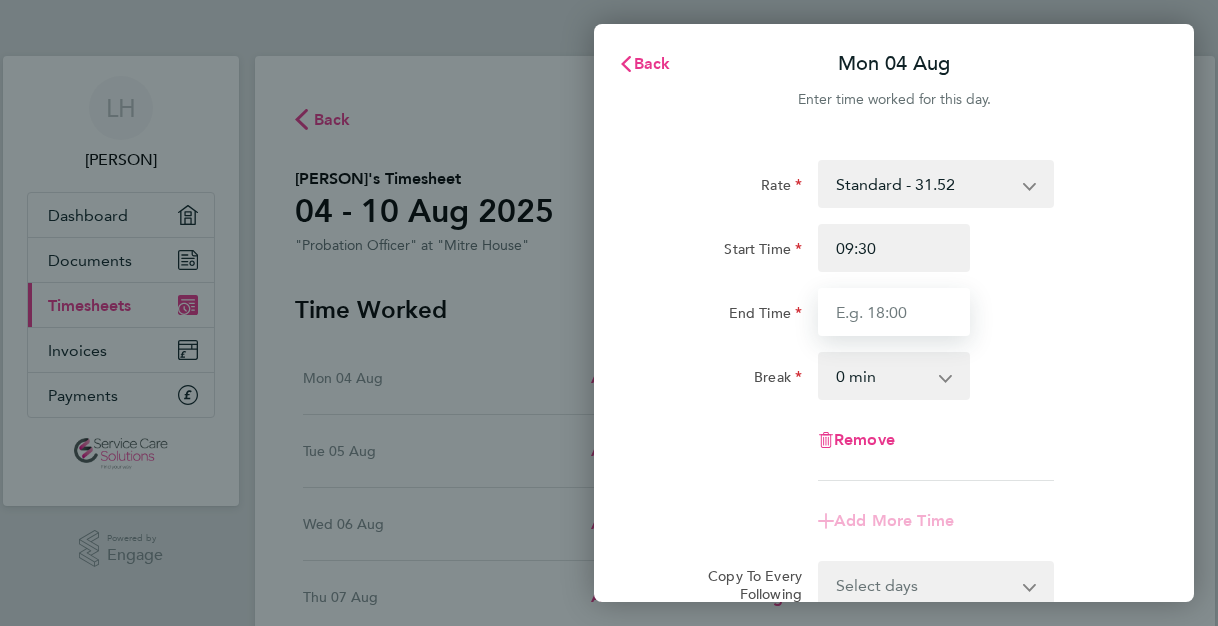 click on "End Time" at bounding box center [894, 312] 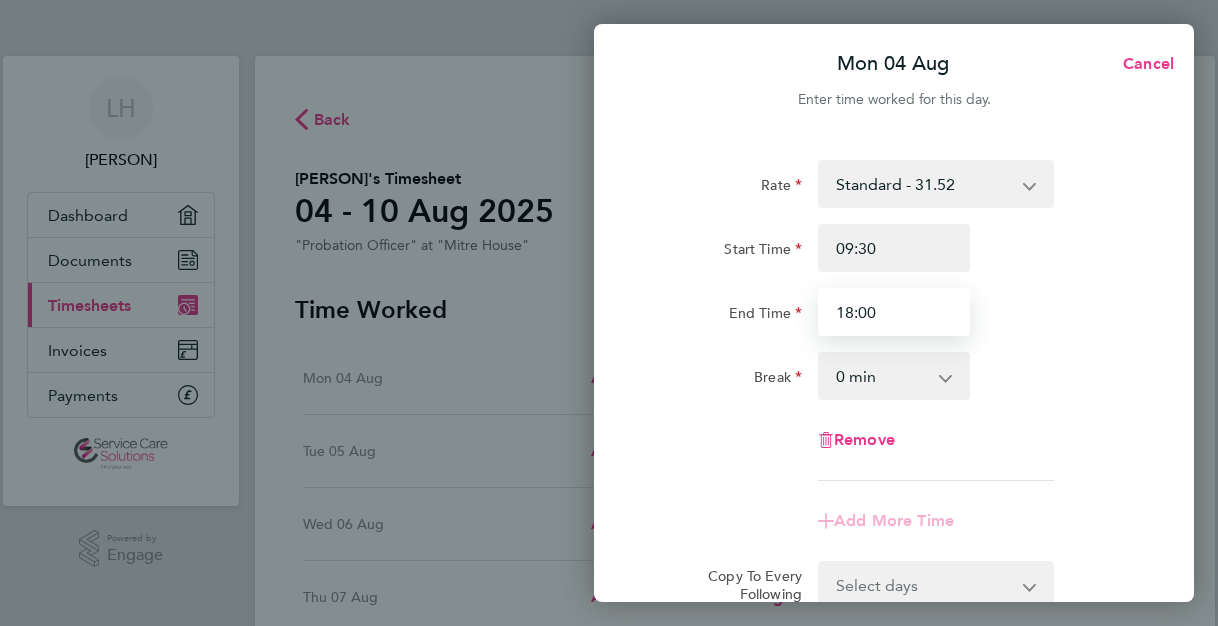 type on "18:00" 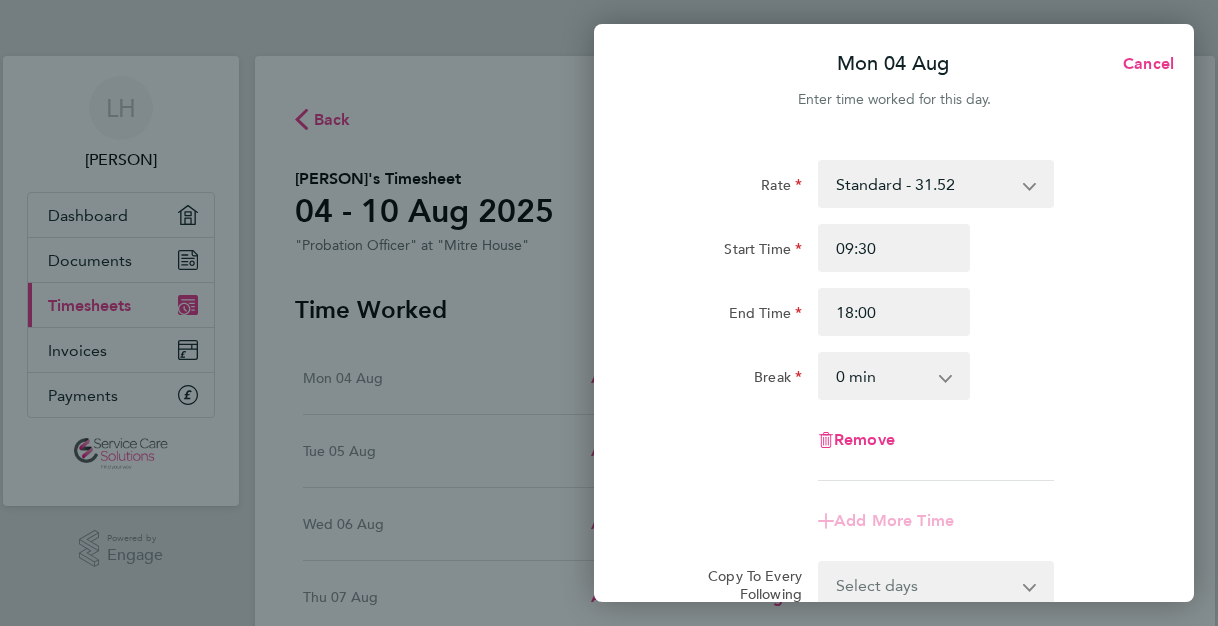click on "0 min   15 min   30 min   45 min   60 min   75 min   90 min" at bounding box center [882, 376] 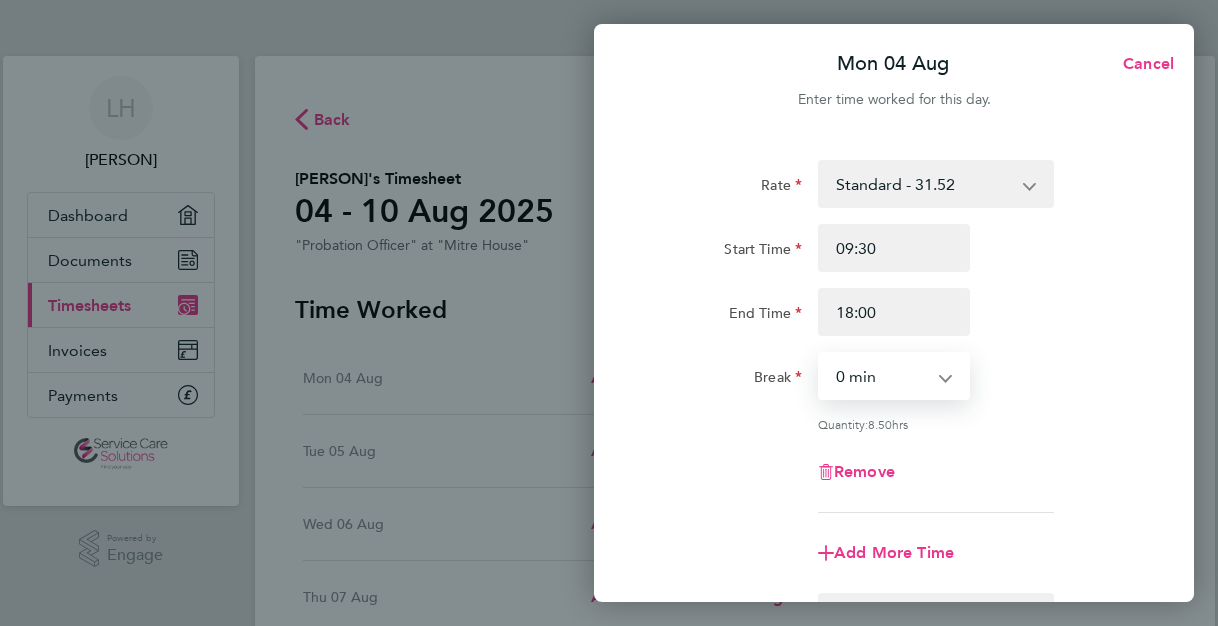 select on "90" 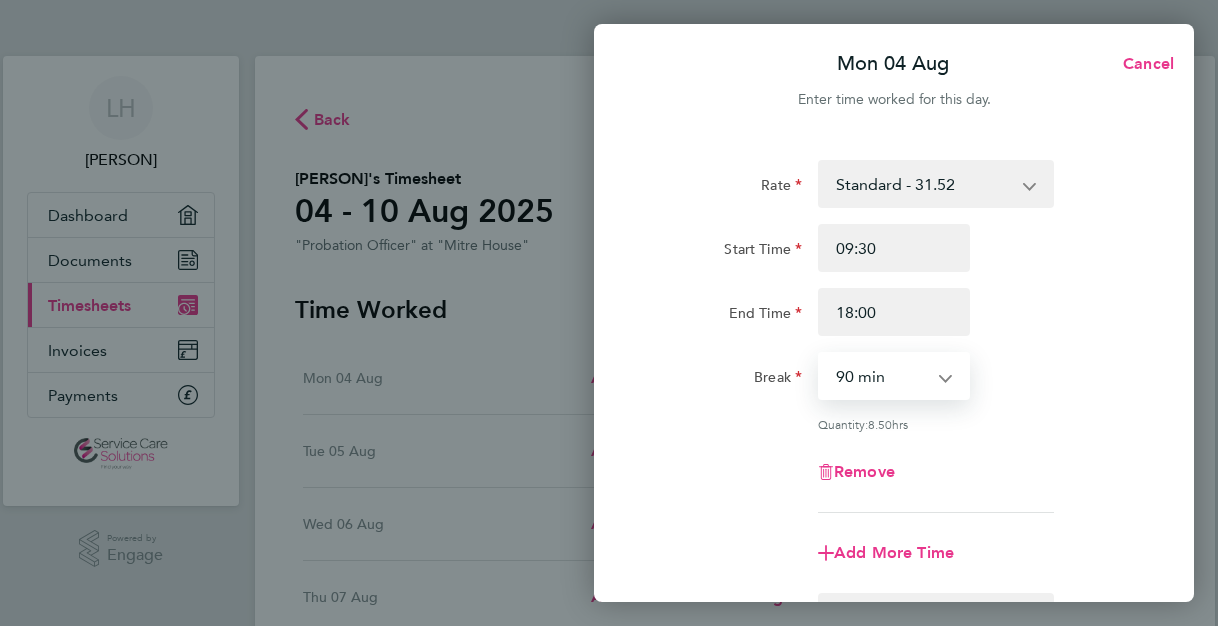 click on "0 min   15 min   30 min   45 min   60 min   75 min   90 min" at bounding box center [882, 376] 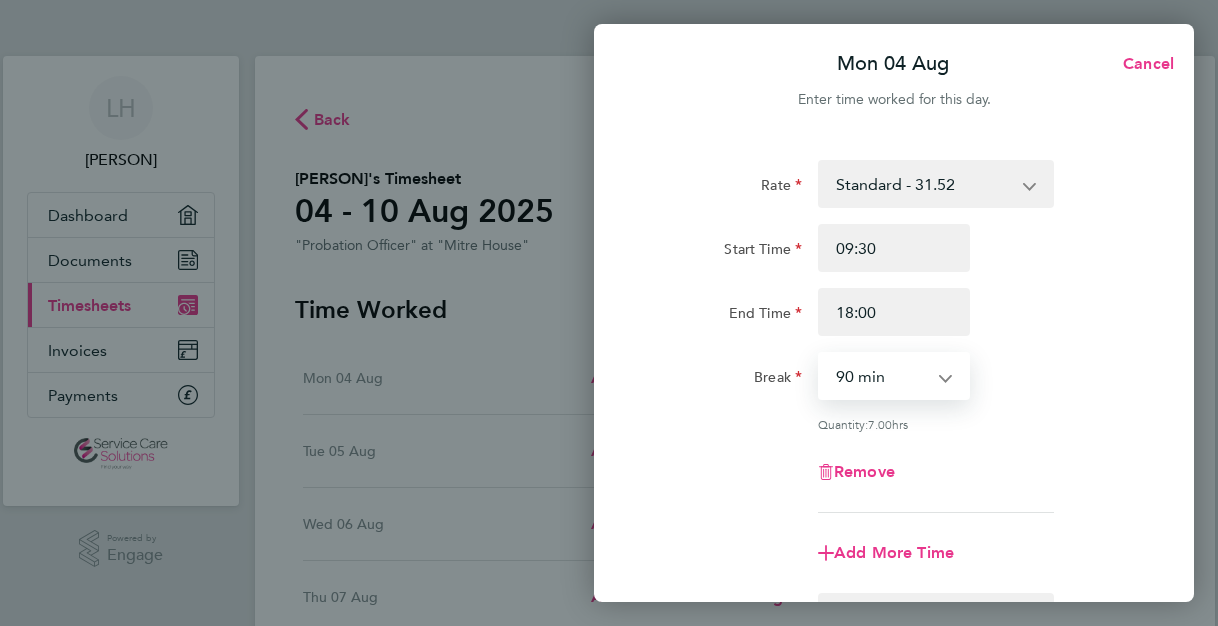 click on "Remove" 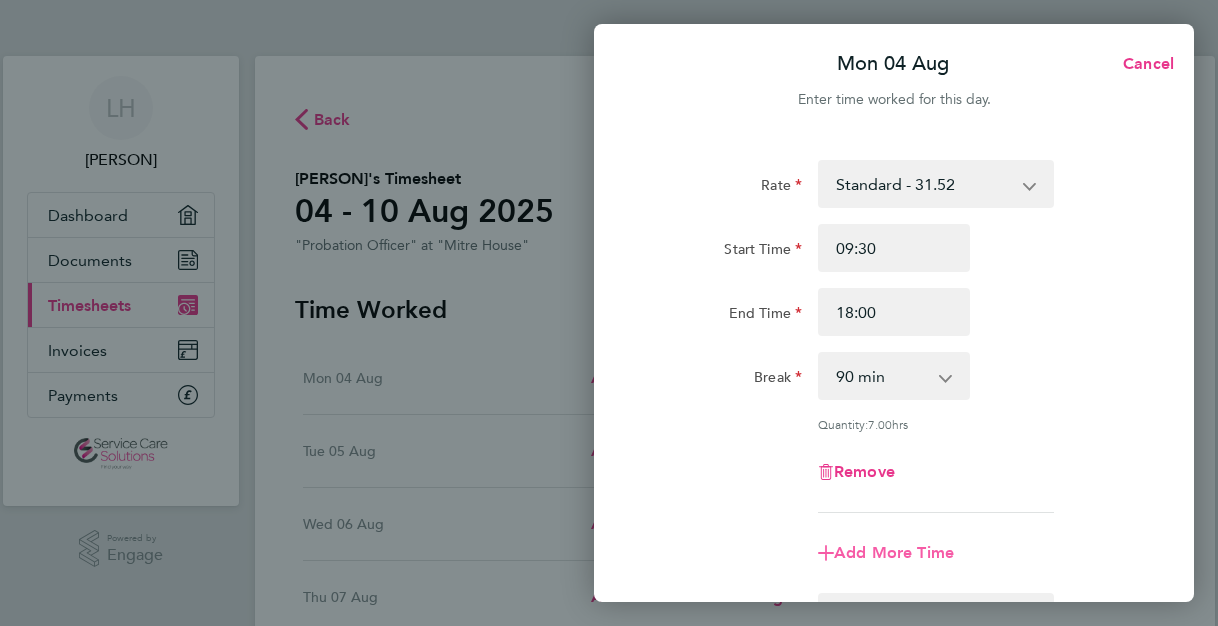 click on "Add More Time" 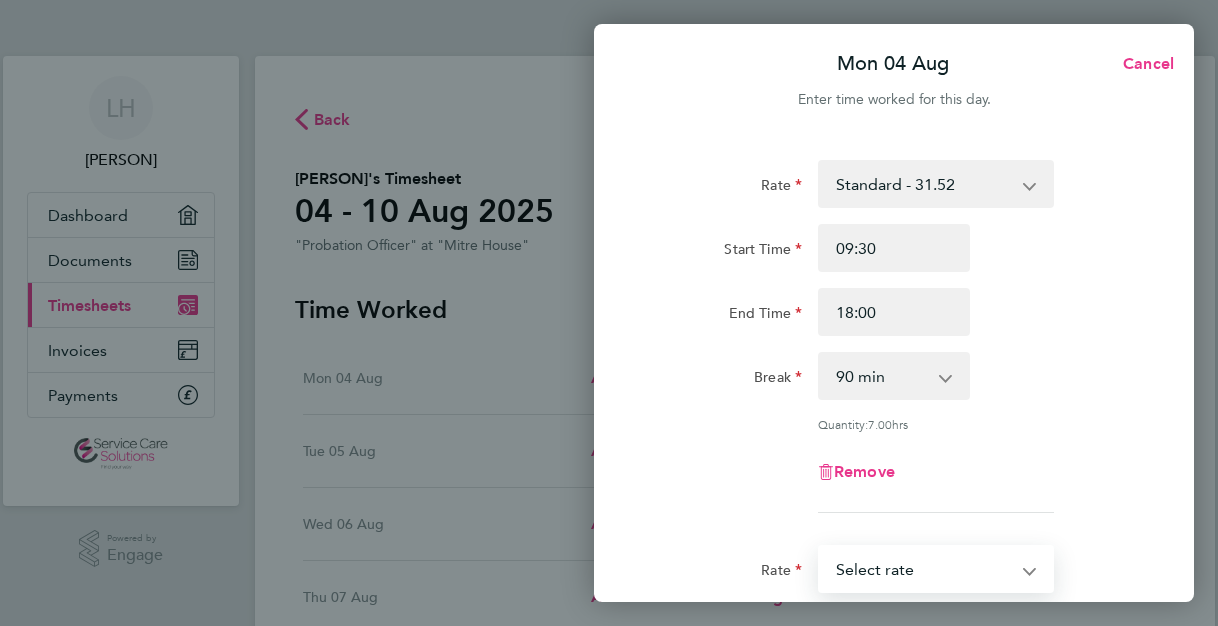 click on "Standard - 31.52   Select rate" at bounding box center (924, 569) 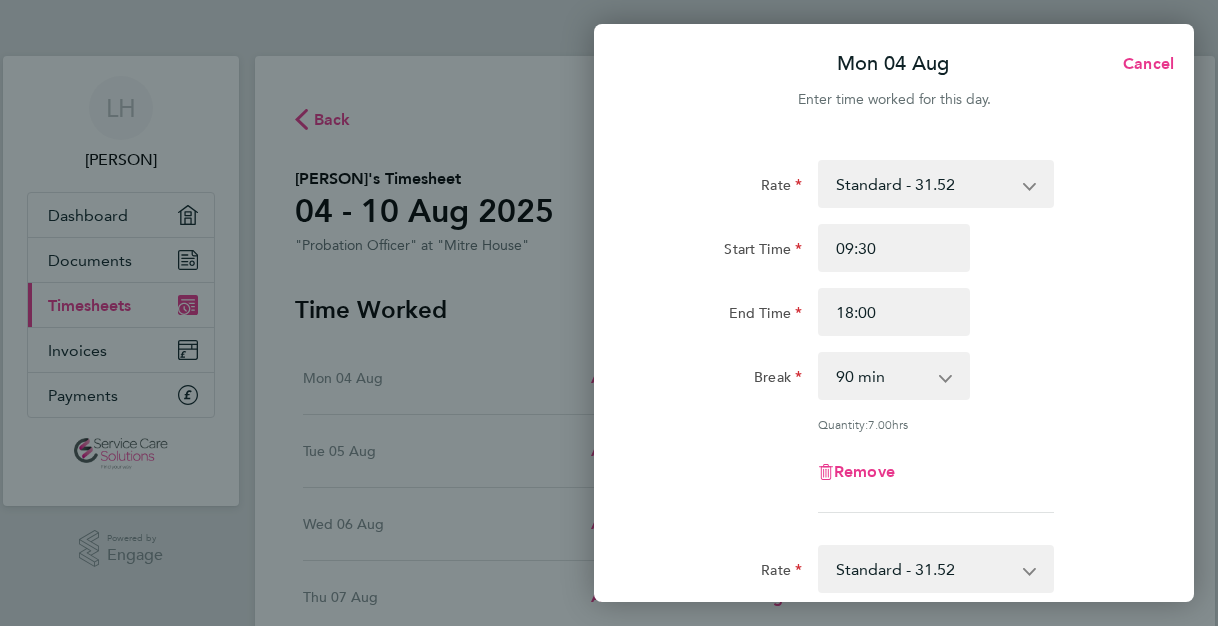 click on "Break  0 min   15 min   30 min   45 min   60 min   75 min   90 min" 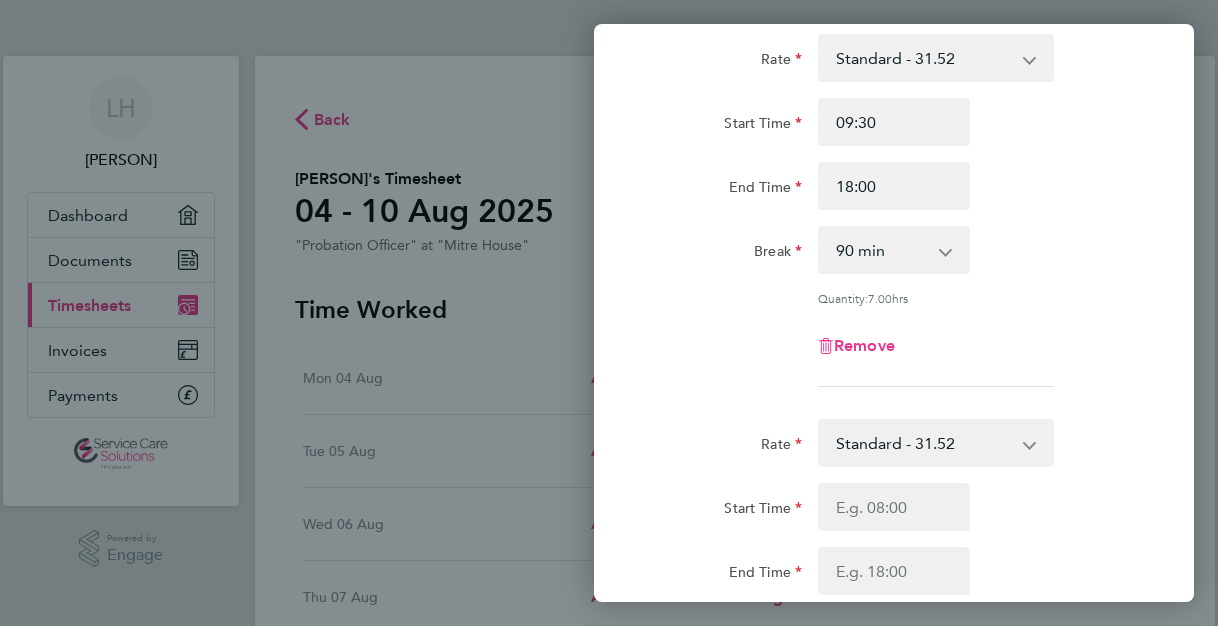 scroll, scrollTop: 160, scrollLeft: 0, axis: vertical 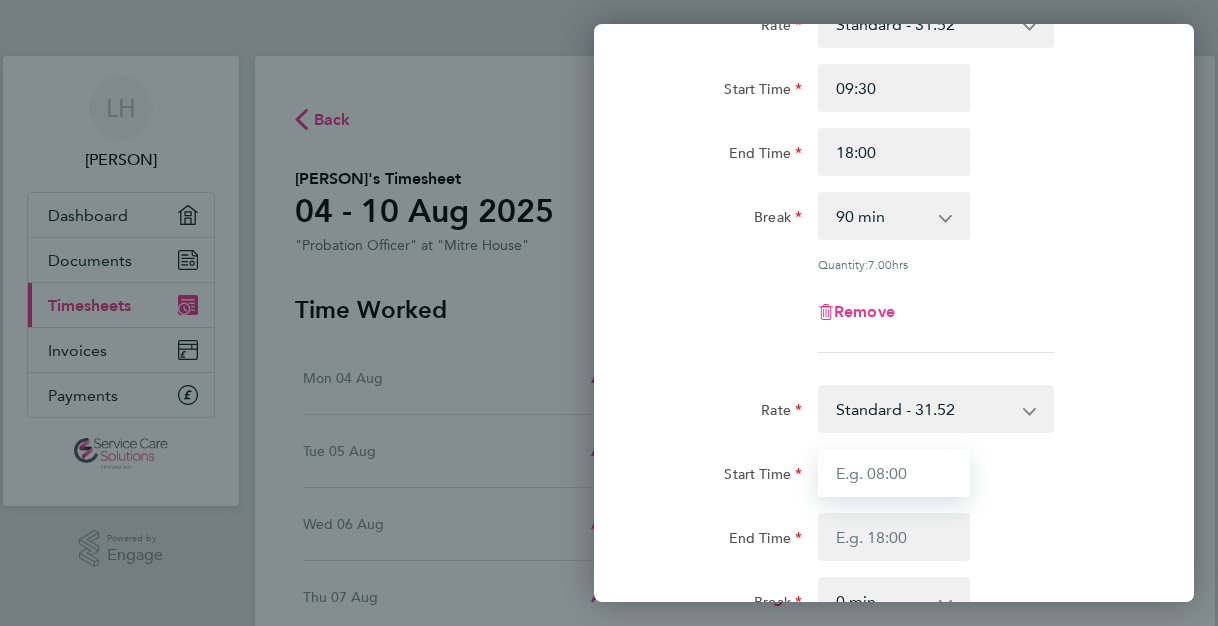 click on "Start Time" at bounding box center [894, 473] 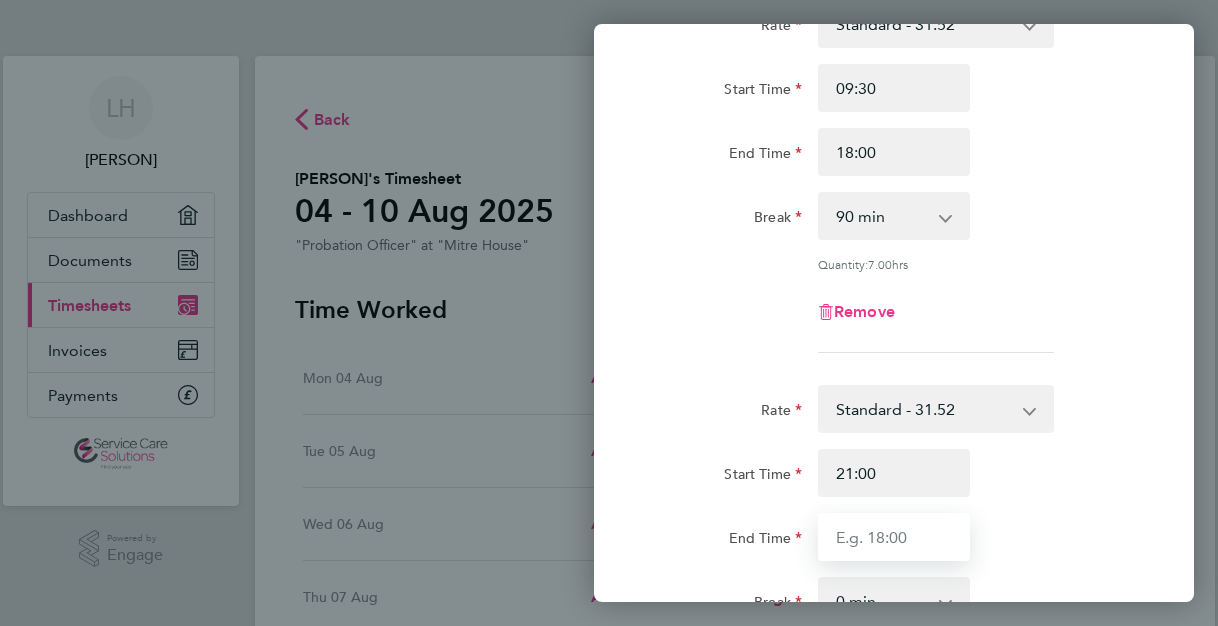 click on "End Time" at bounding box center (894, 537) 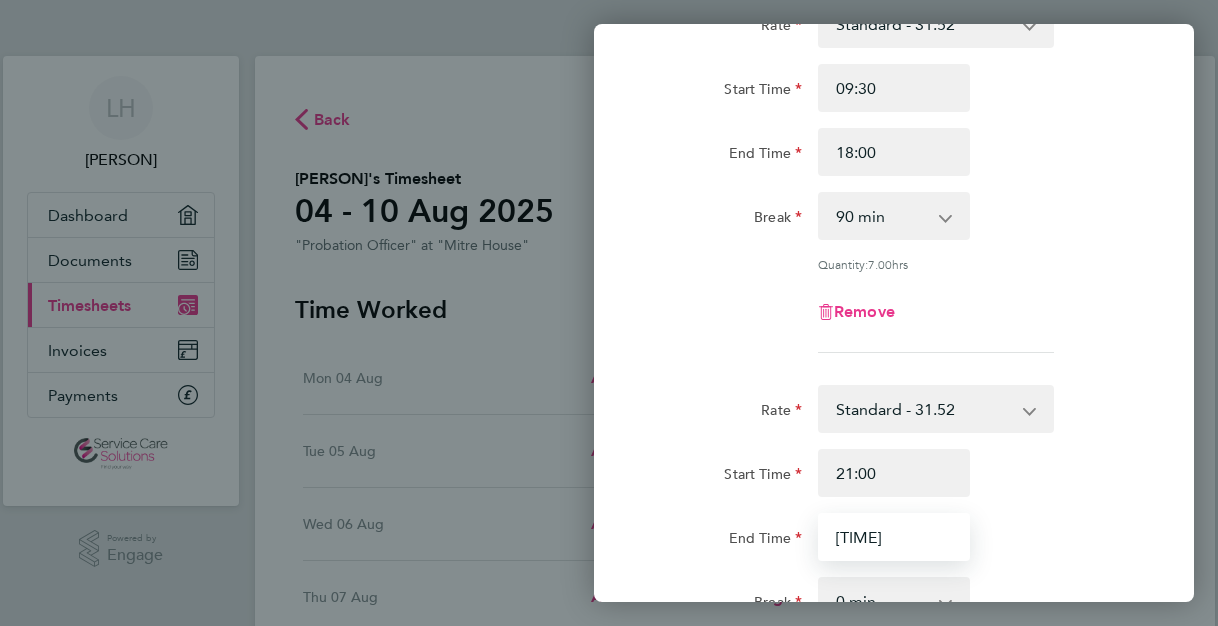 type on "[TIME]" 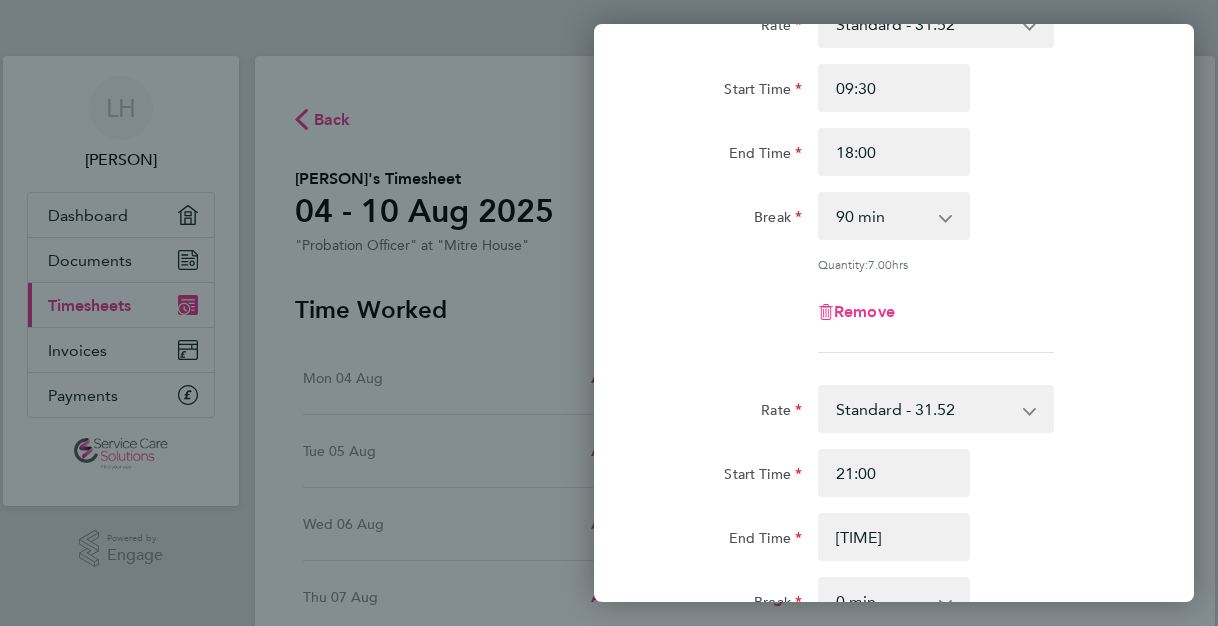 click on "Start Time" 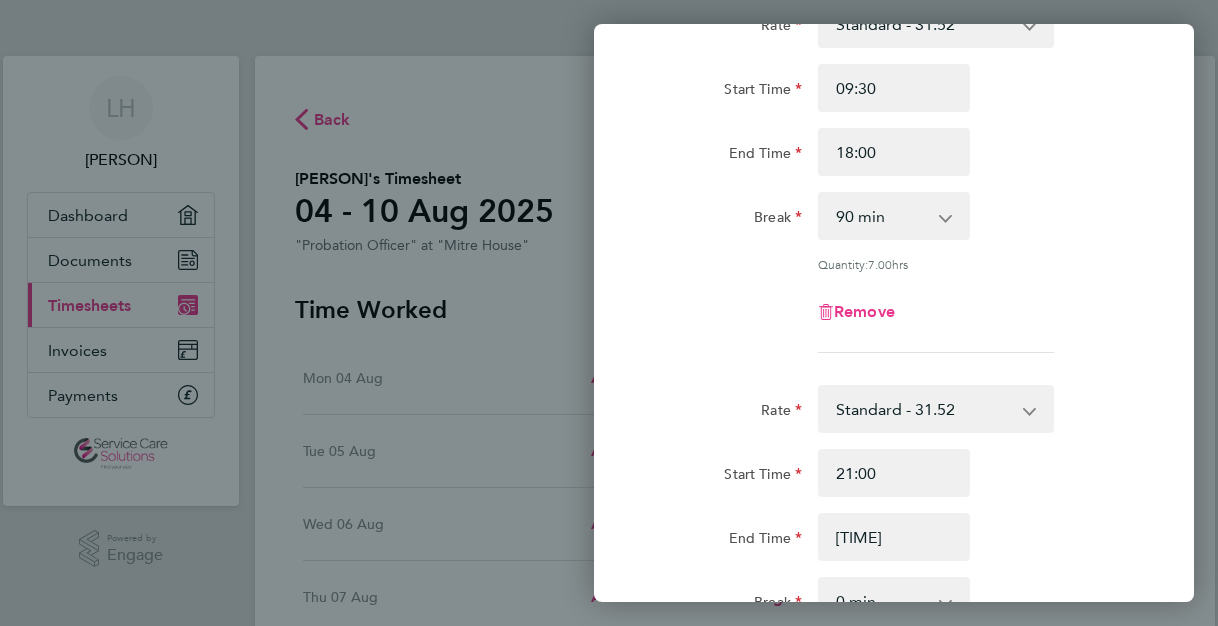 click on "Rate  Standard - 31.52
Start Time [TIME] End Time [TIME] Break  0 min   15 min   30 min   45 min   60 min   75 min   90 min
Quantity:  2.00  hrs
Remove" 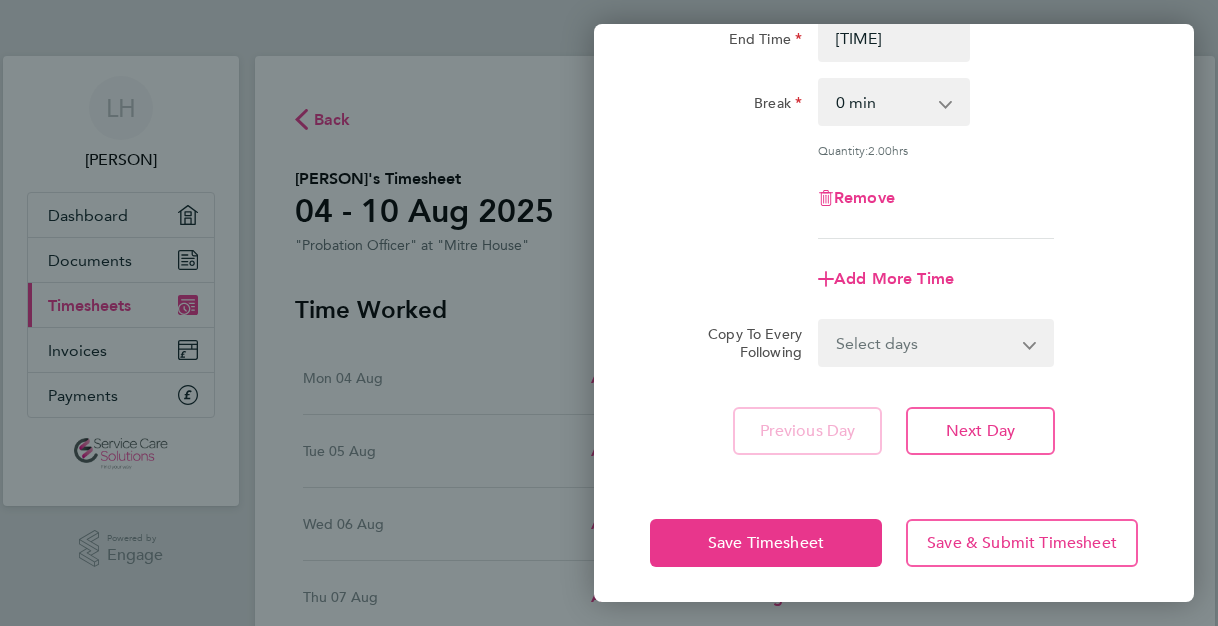 scroll, scrollTop: 660, scrollLeft: 0, axis: vertical 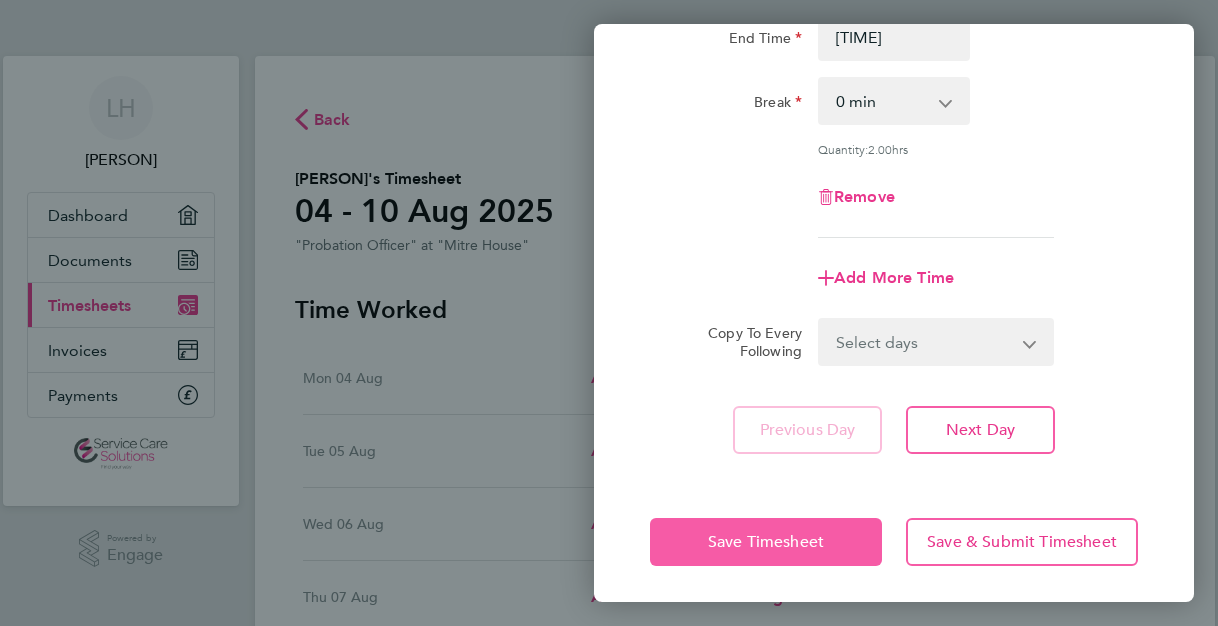click on "Save Timesheet" 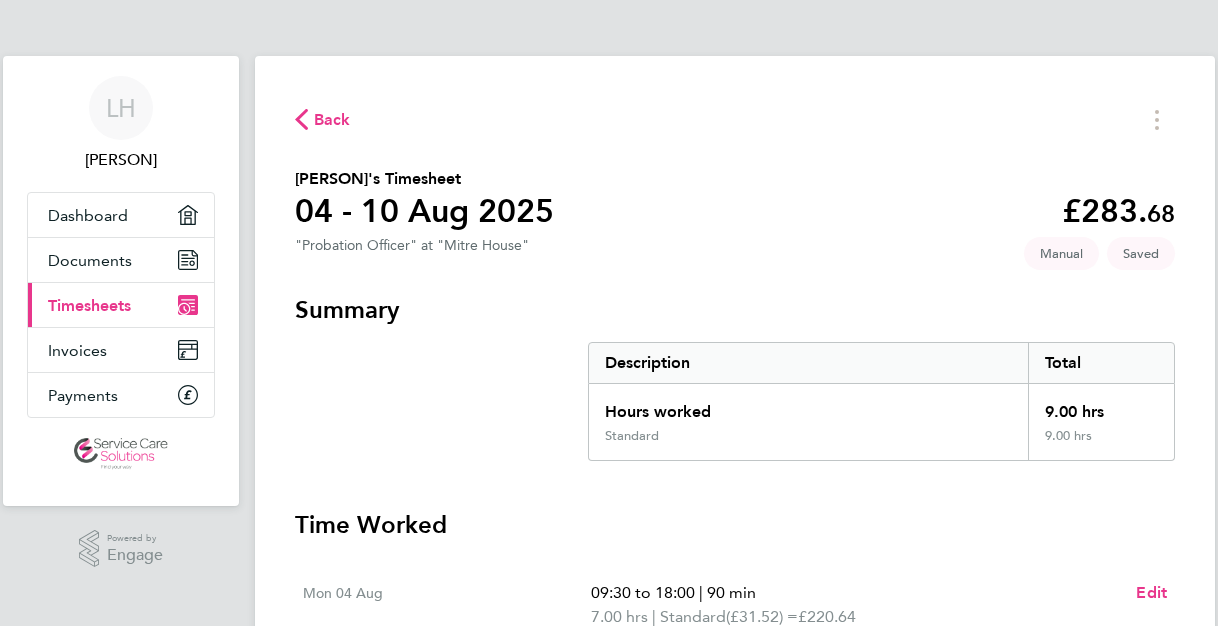 click on "Time Worked" at bounding box center [735, 525] 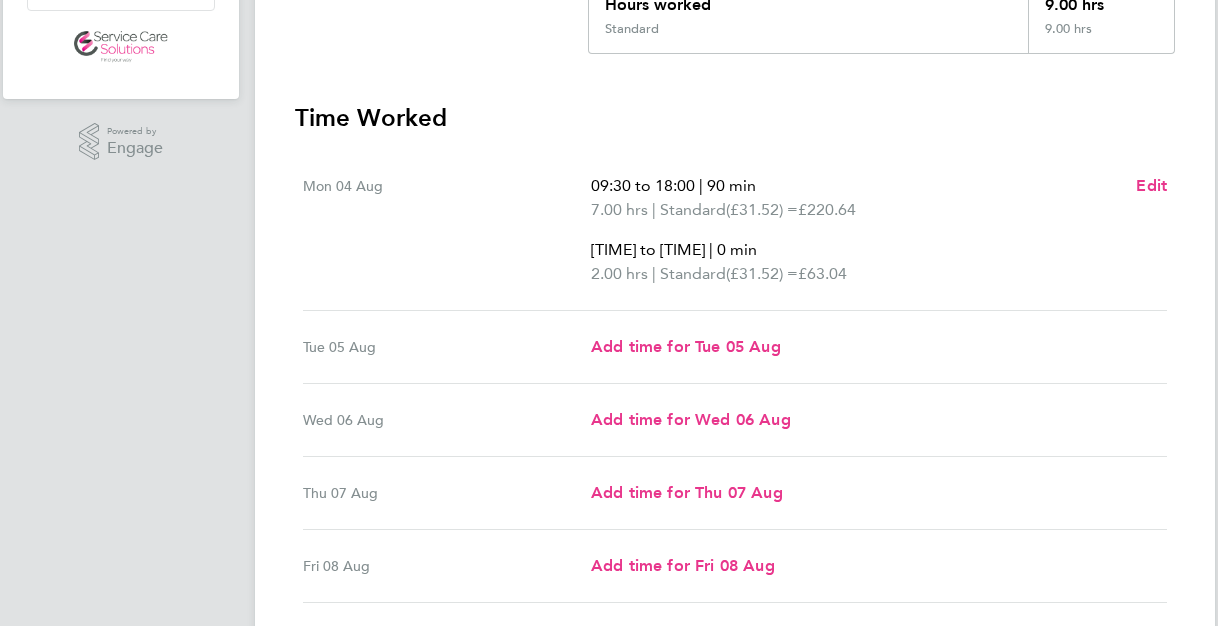 scroll, scrollTop: 400, scrollLeft: 0, axis: vertical 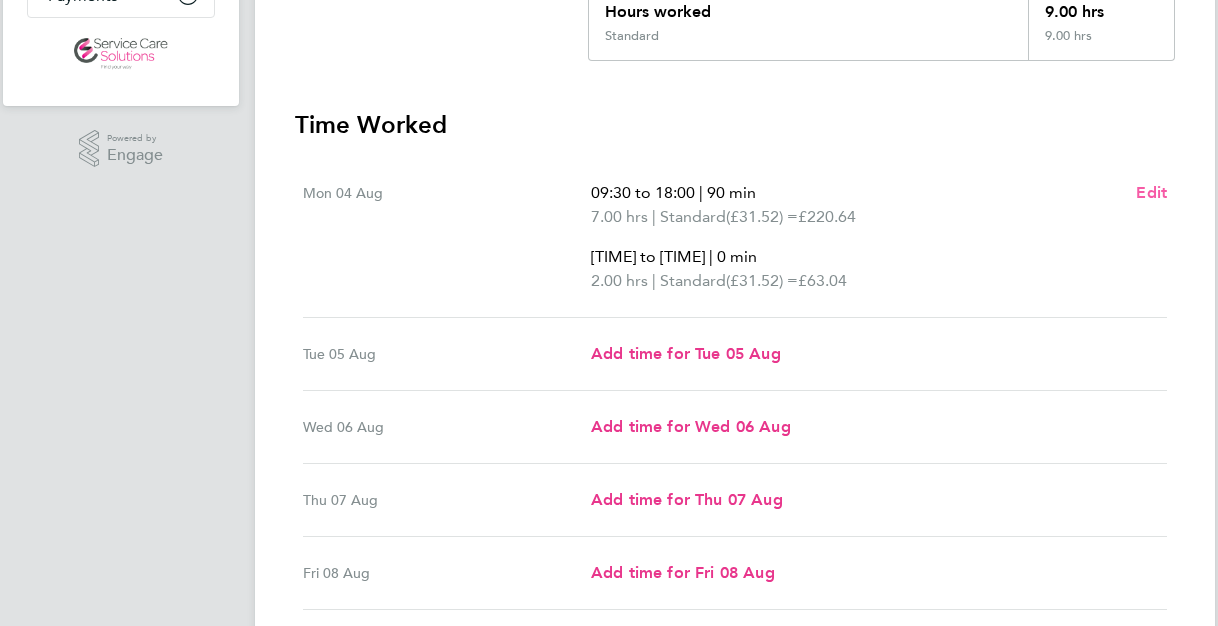 click on "Edit" at bounding box center [1151, 192] 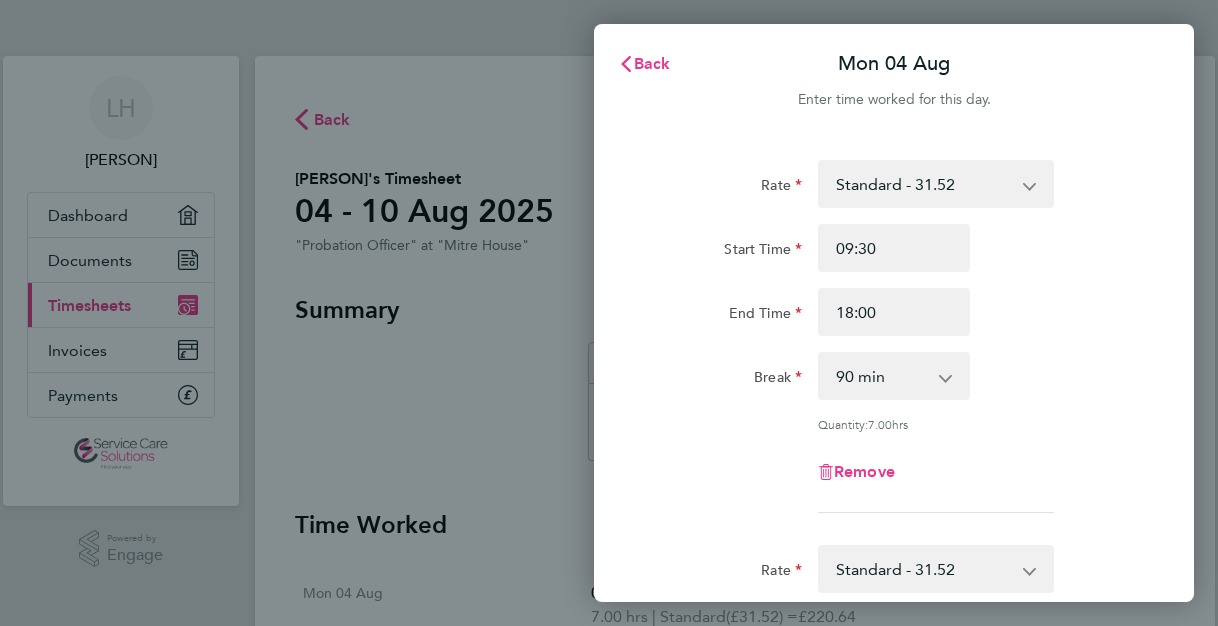 scroll, scrollTop: 0, scrollLeft: 0, axis: both 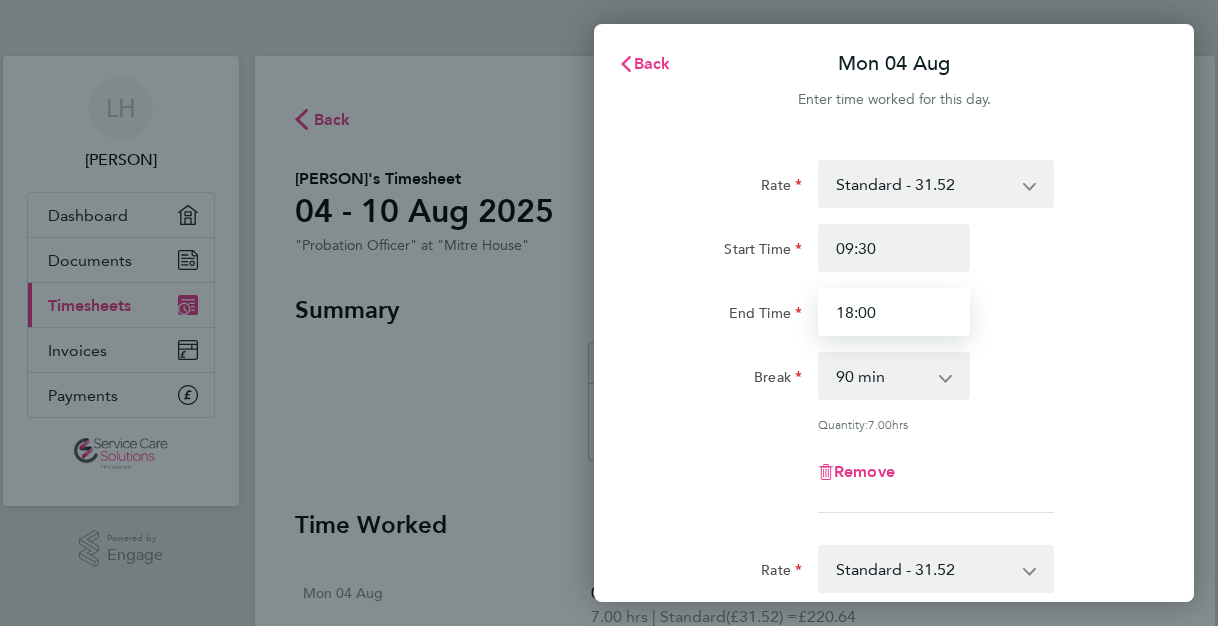 click on "18:00" at bounding box center (894, 312) 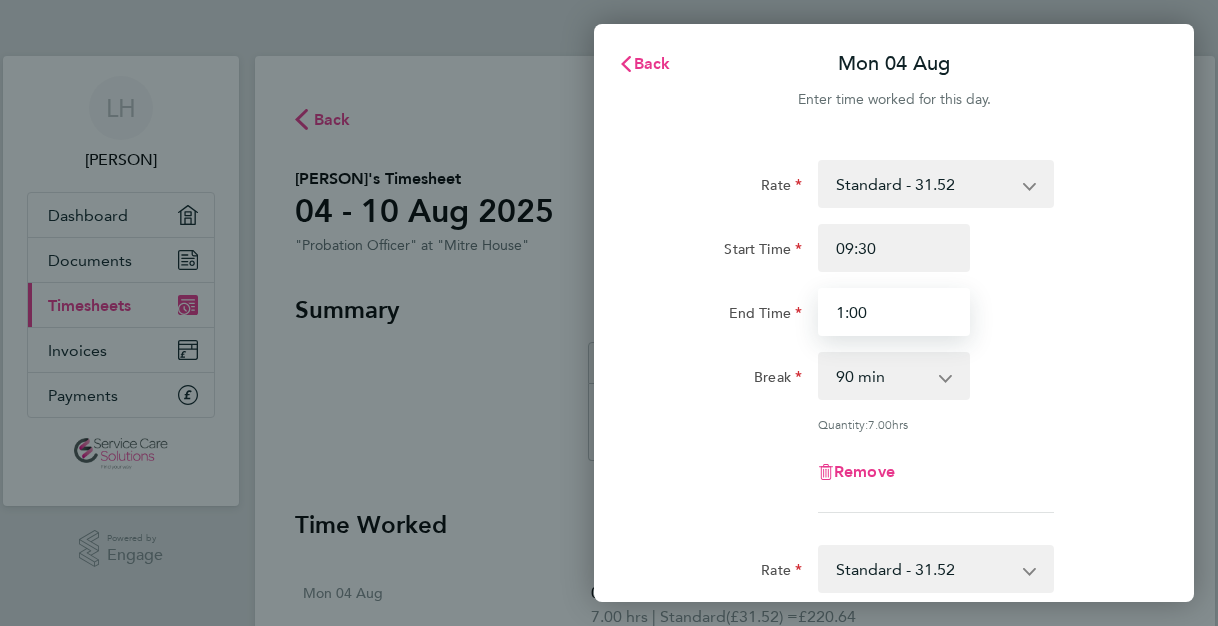 click on "1:00" at bounding box center [894, 312] 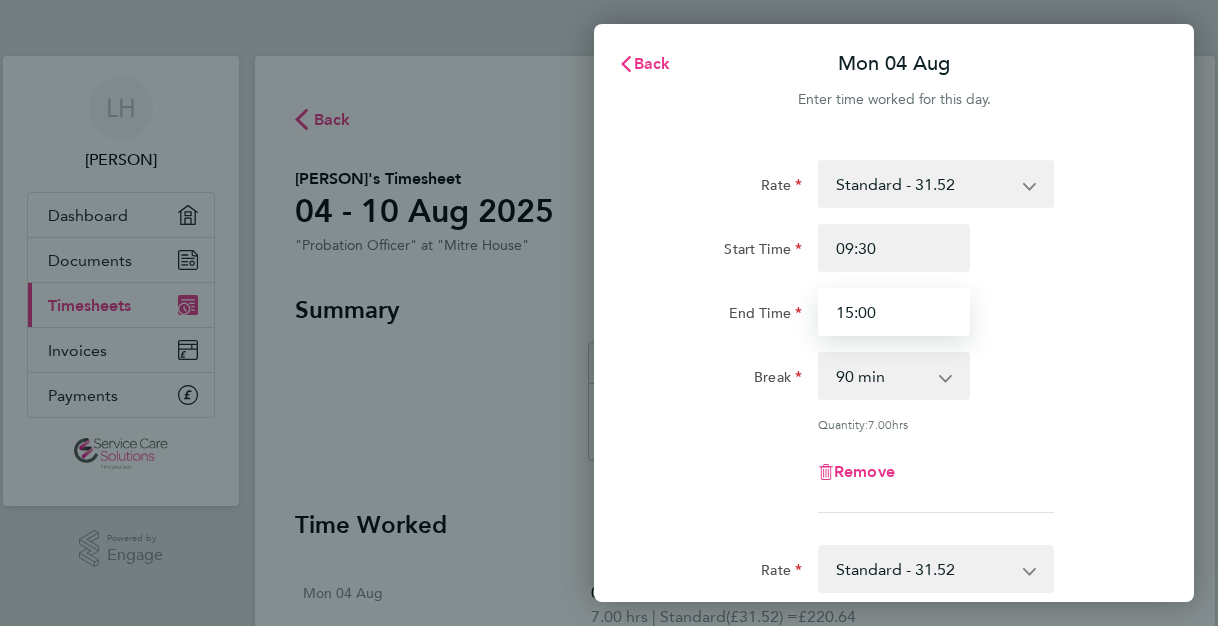 type on "15:00" 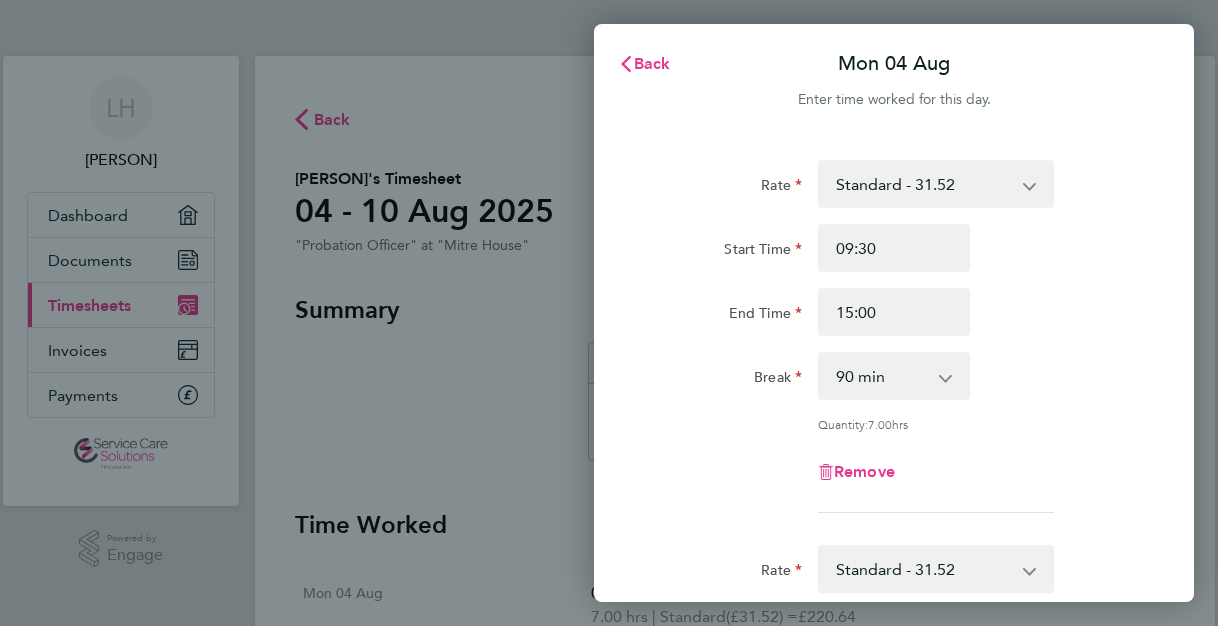 click on "Break" 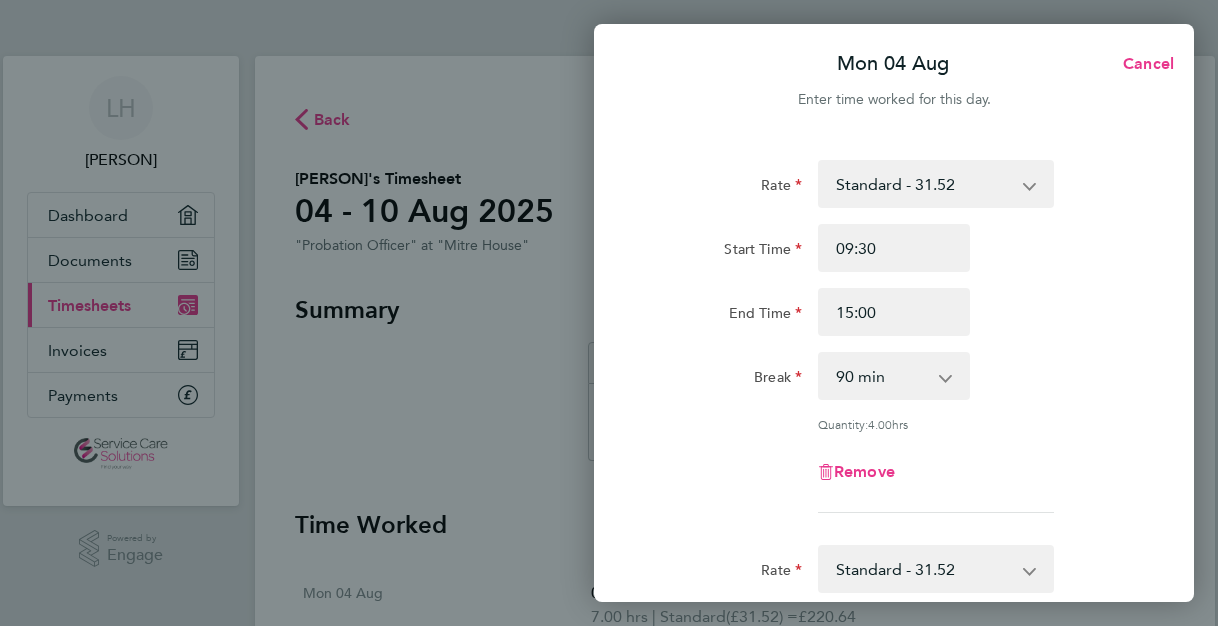 click on "Rate  Standard - 31.52
Start Time [TIME] End Time [TIME] Break  0 min   15 min   30 min   45 min   60 min   75 min   90 min
Quantity:  4.00  hrs
Remove  Rate  Standard - 31.52
Start Time [TIME] End Time [TIME] Break  0 min   15 min   30 min   45 min   60 min   75 min   90 min
Quantity:  2.50  hrs
Remove  Rate  Standard - 31.52
Start Time [TIME] End Time [TIME] Break  0 min   15 min   30 min   45 min   60 min   75 min   90 min
Quantity:  2.00  hrs
Remove
Add More Time  Copy To Every Following  Select days   Day   Weekday (Mon-Fri)   Weekend (Sat-Sun)   Tuesday   Wednesday   Thursday   Friday   Saturday   Sunday
Previous Day   Next Day" 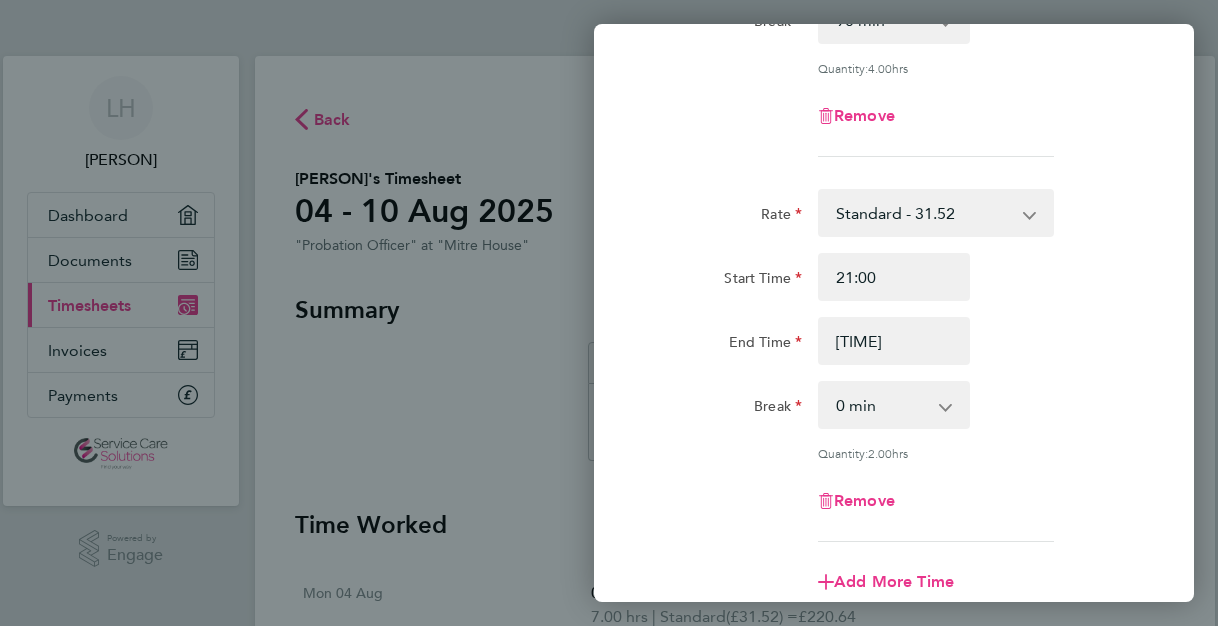scroll, scrollTop: 360, scrollLeft: 0, axis: vertical 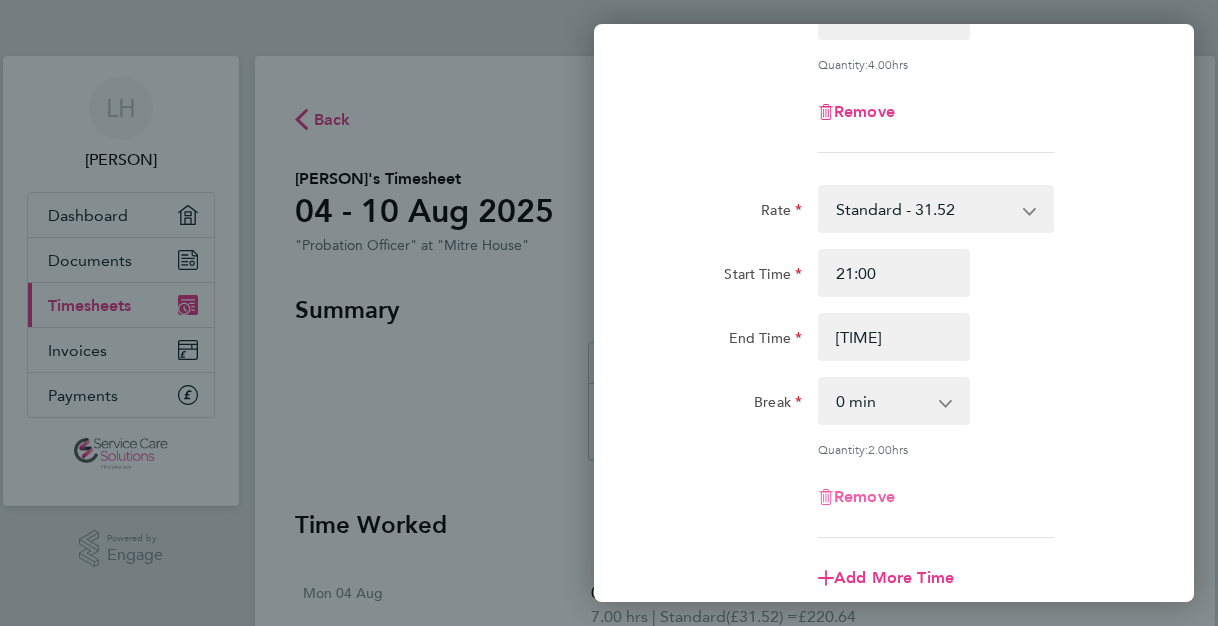 click on "Remove" 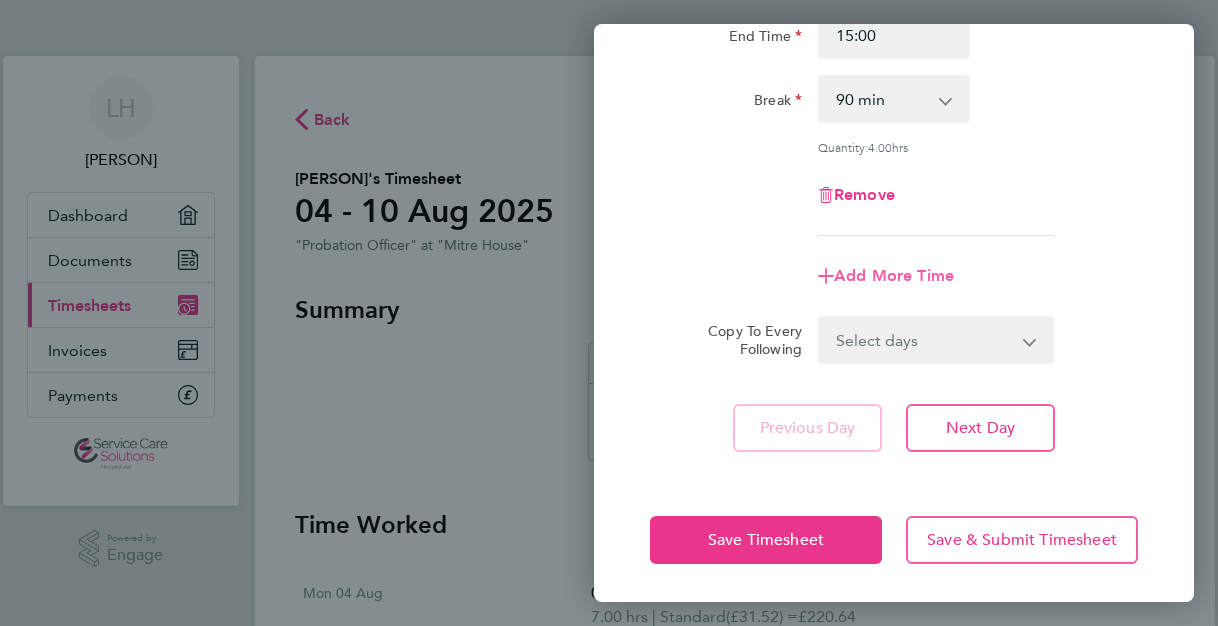 click on "Add More Time" 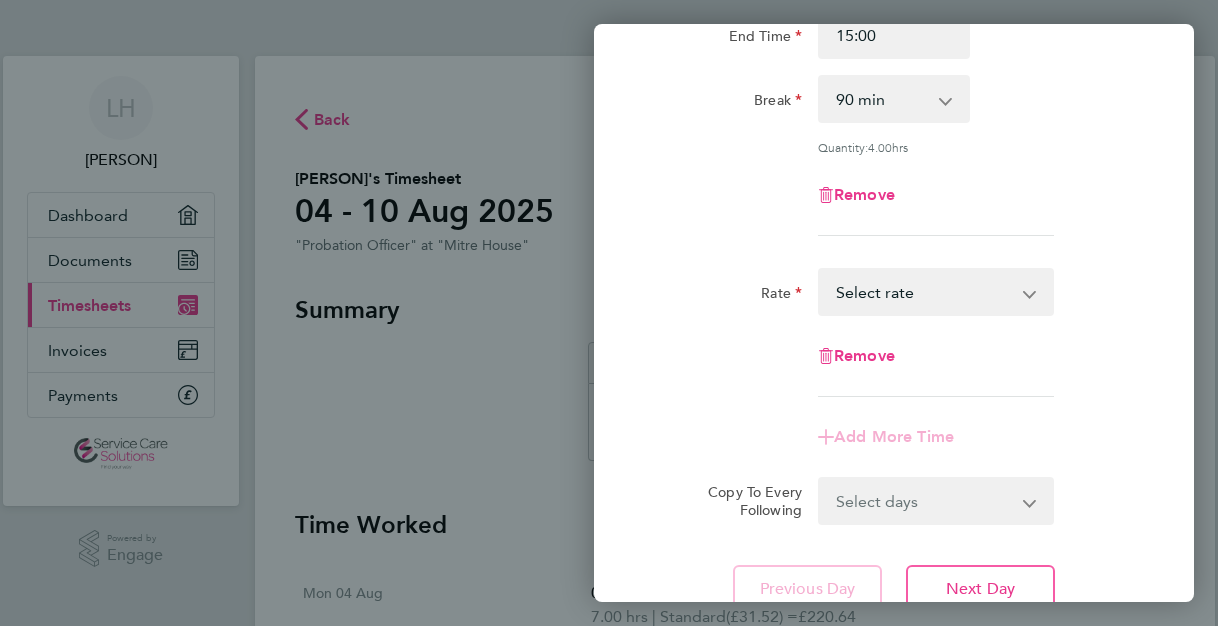 click on "Standard - 31.52   Select rate" at bounding box center (924, 292) 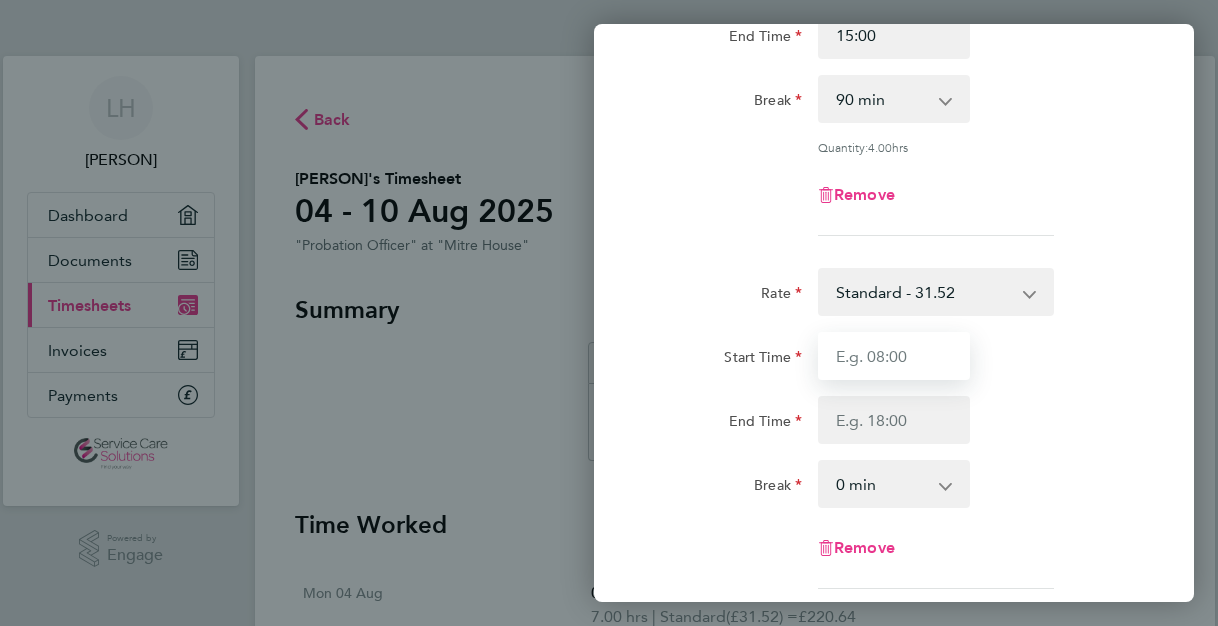 click on "Start Time" at bounding box center (894, 356) 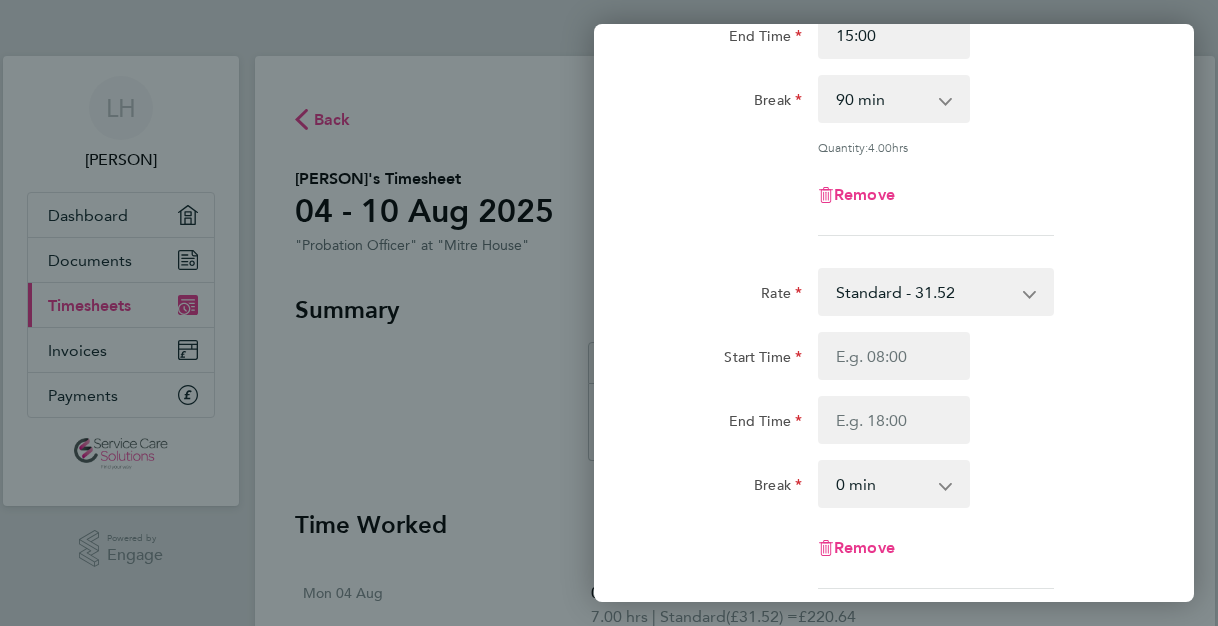 click on "Rate  Standard - 31.52
Start Time [TIME] End Time [TIME] Break  0 min   15 min   30 min   45 min   60 min   75 min   90 min
Quantity:  4.00  hrs
Remove  Rate  Standard - 31.52
Start Time [TIME] End Time [TIME] Break  0 min   15 min   30 min   45 min   60 min   75 min   90 min
Quantity:  2.50  hrs
Remove  Rate  Standard - 31.52
Start Time [TIME] End Time [TIME] Break  0 min   15 min   30 min   45 min   60 min   75 min   90 min
Quantity:  2.00  hrs
Remove
Add More Time  Copy To Every Following  Select days   Day   Weekday (Mon-Fri)   Weekend (Sat-Sun)   Tuesday   Wednesday   Thursday   Friday   Saturday   Sunday
Previous Day   Next Day" 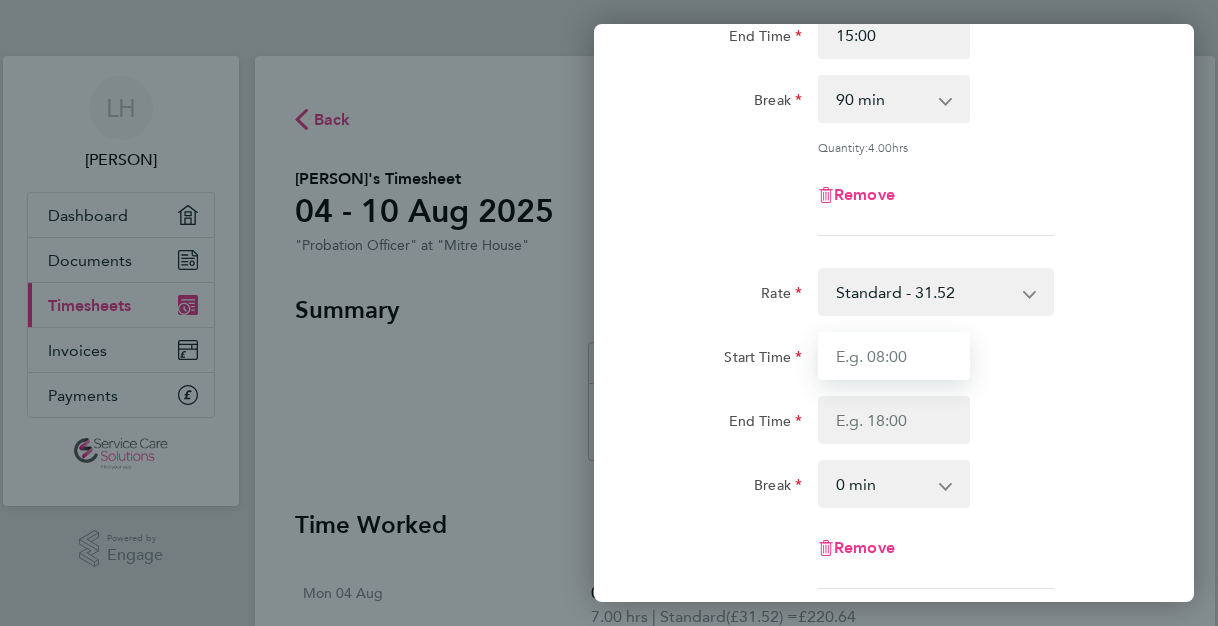 click on "Start Time" at bounding box center [894, 356] 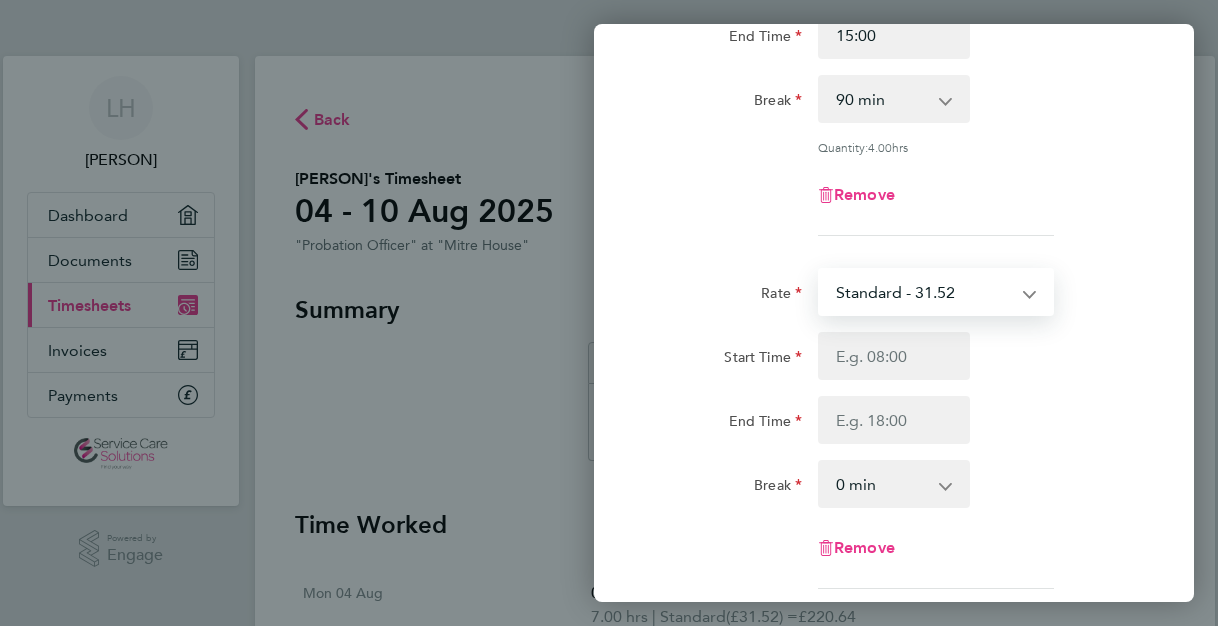 click on "Standard - 31.52" at bounding box center (924, 292) 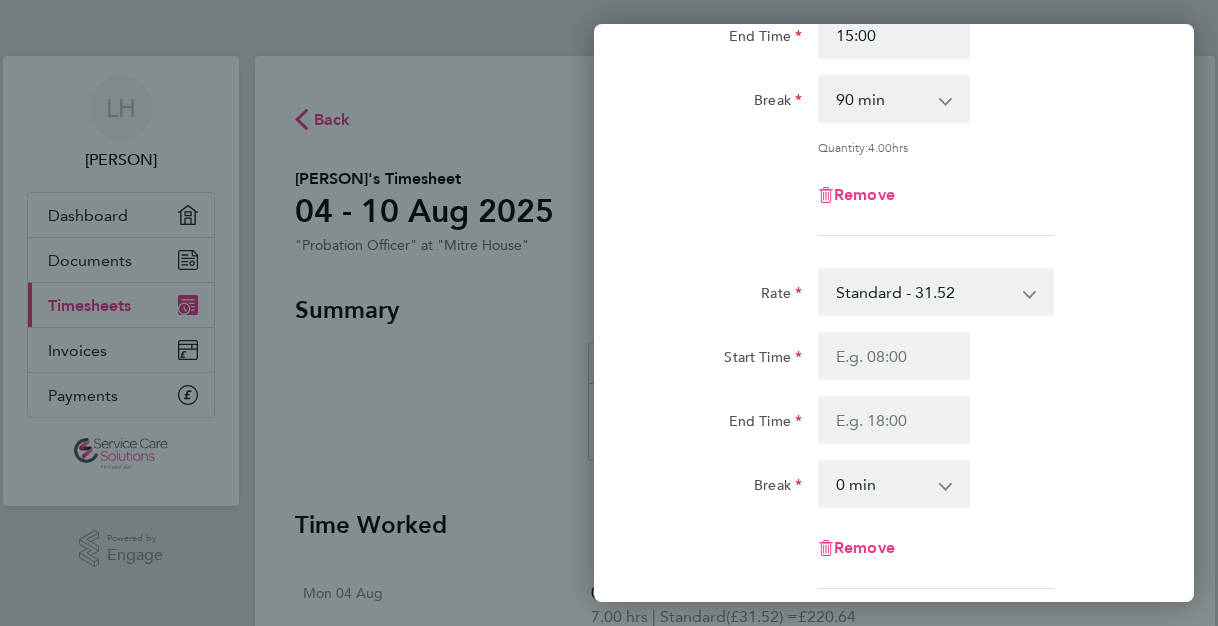 click on "Start Time End Time" 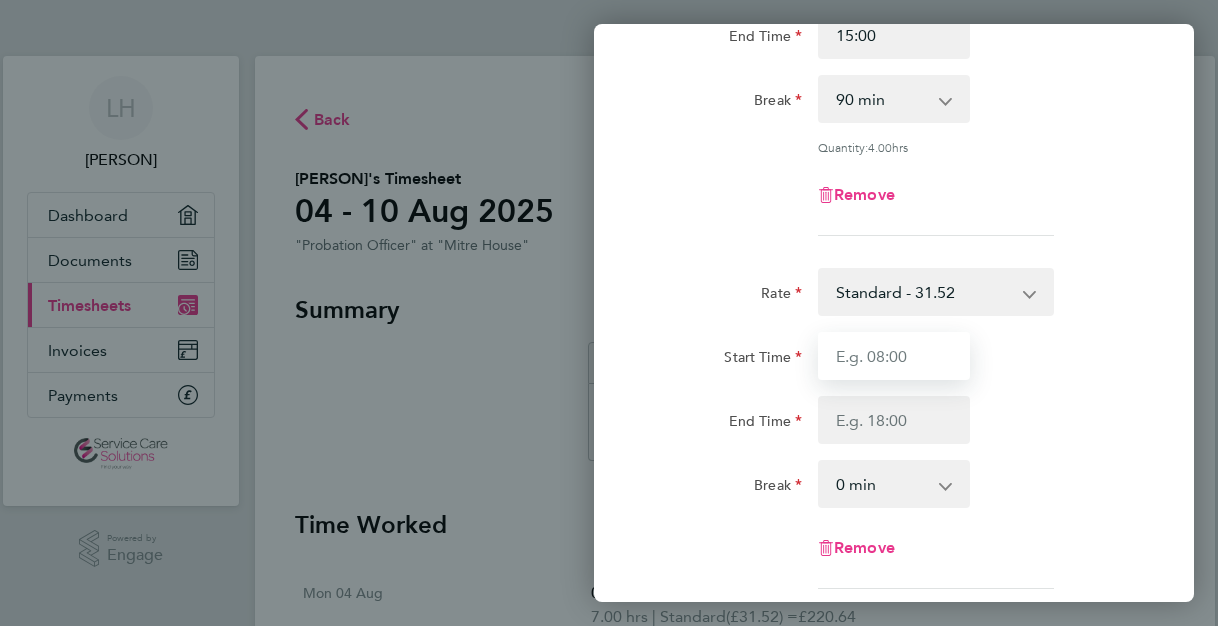 click on "Start Time" at bounding box center (894, 356) 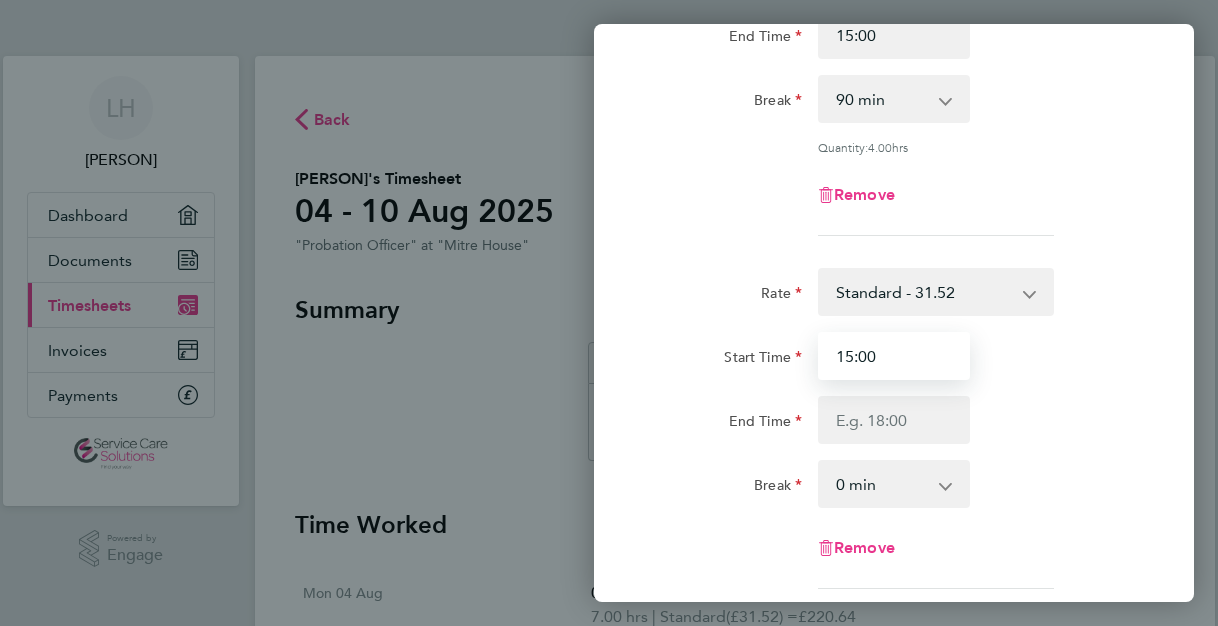 type on "15:00" 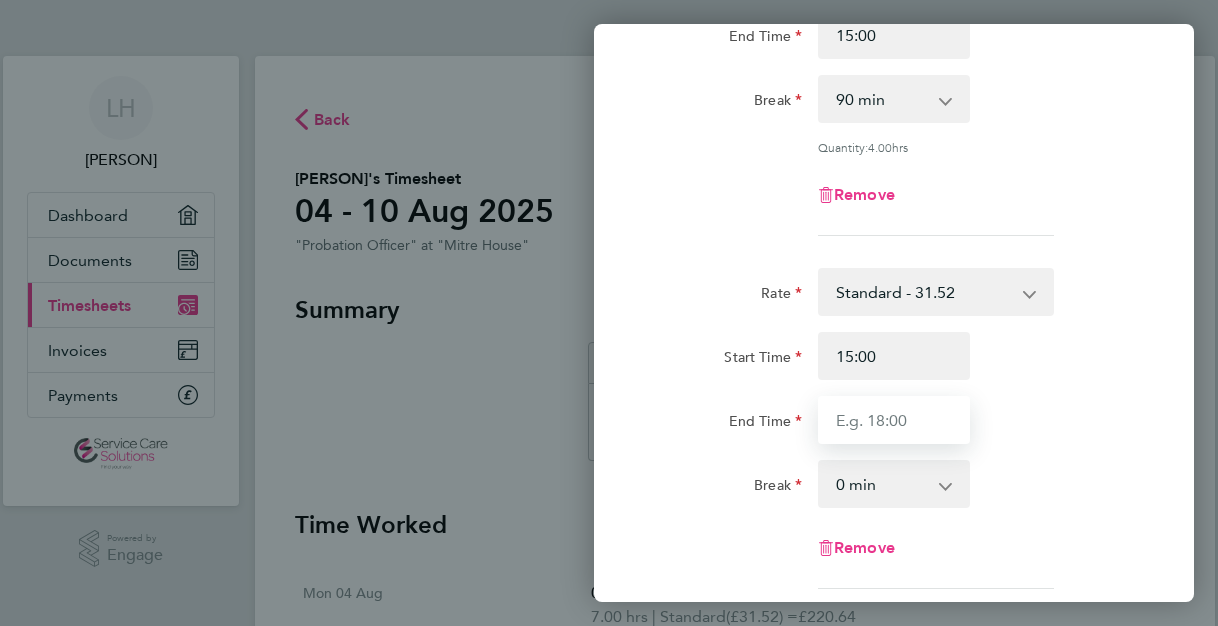 click on "End Time" at bounding box center (894, 420) 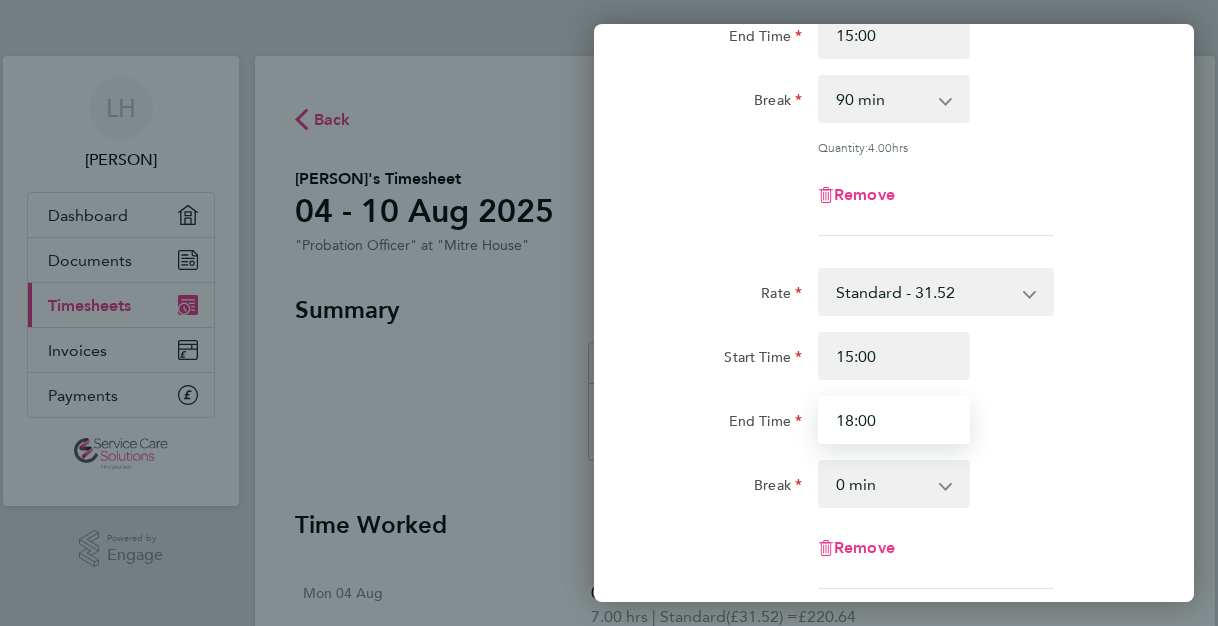 type on "18:00" 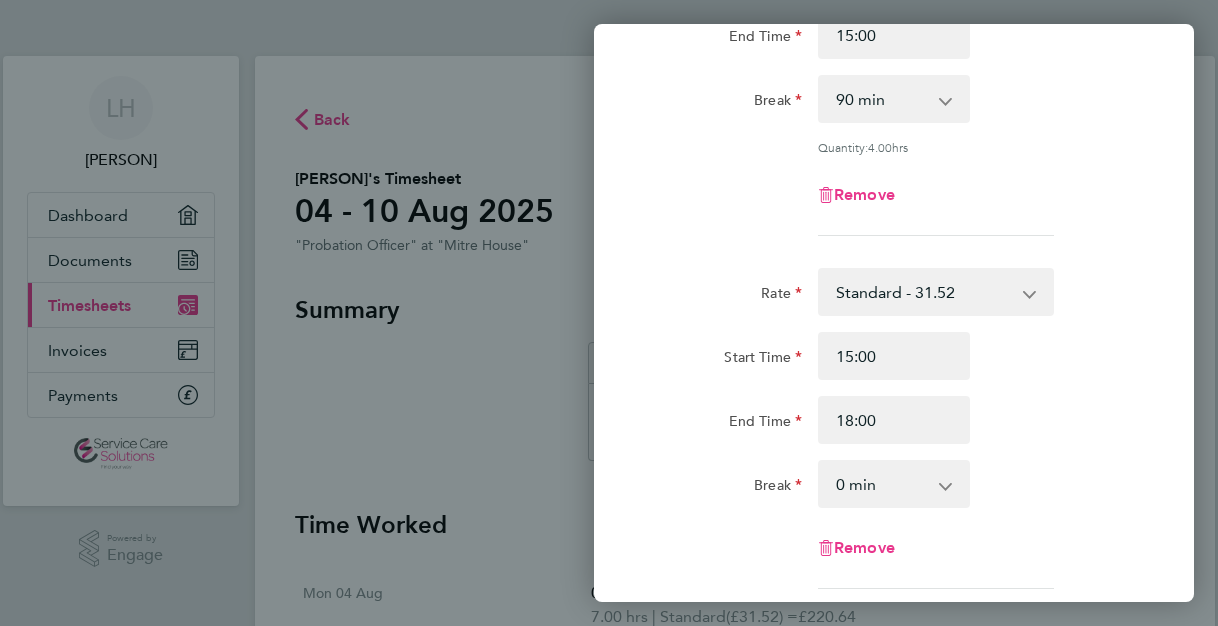 click on "Rate  Standard - 31.52
Start Time [TIME] End Time [TIME] Break  0 min   15 min   30 min   45 min   60 min   75 min   90 min
Remove" 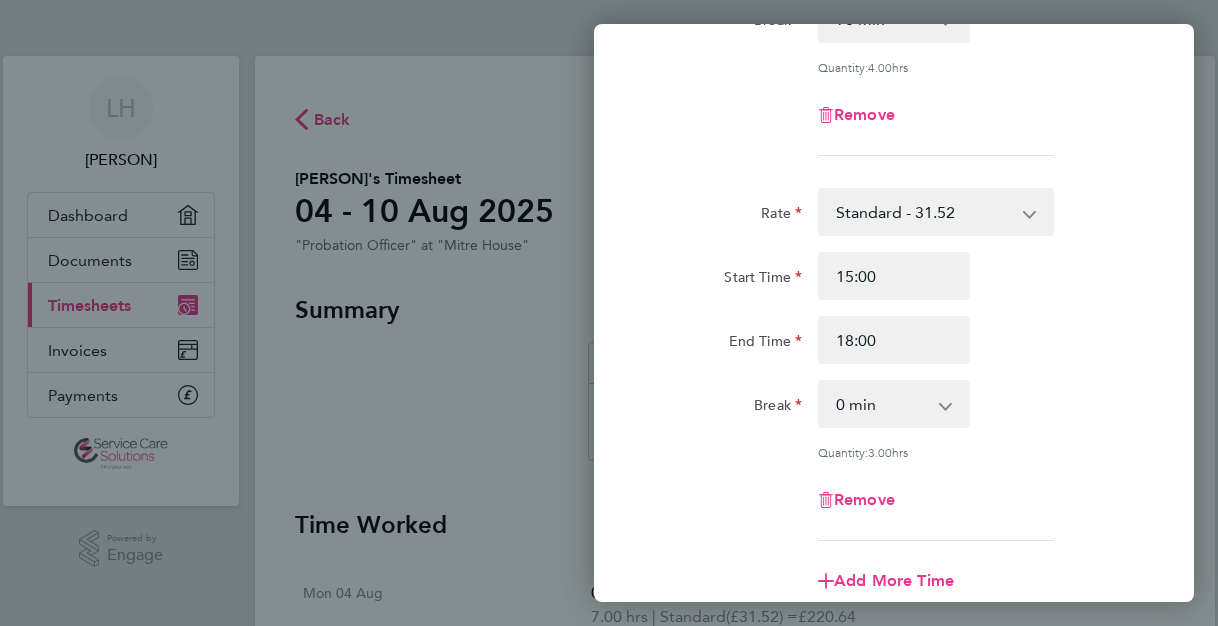 scroll, scrollTop: 397, scrollLeft: 0, axis: vertical 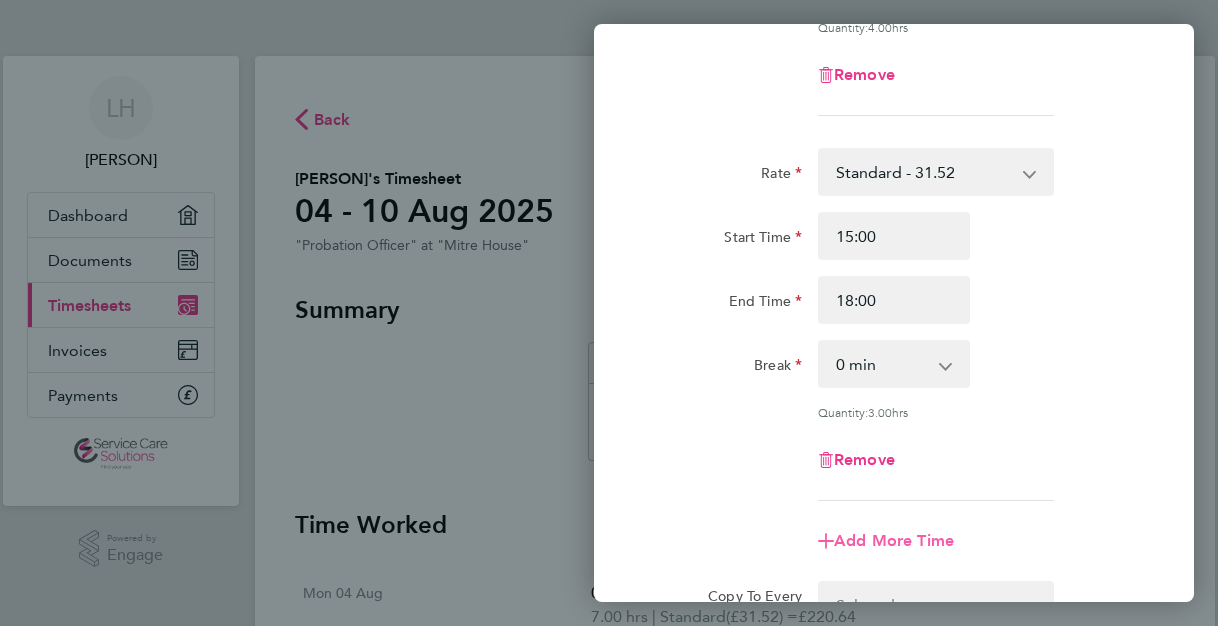 click on "Add More Time" 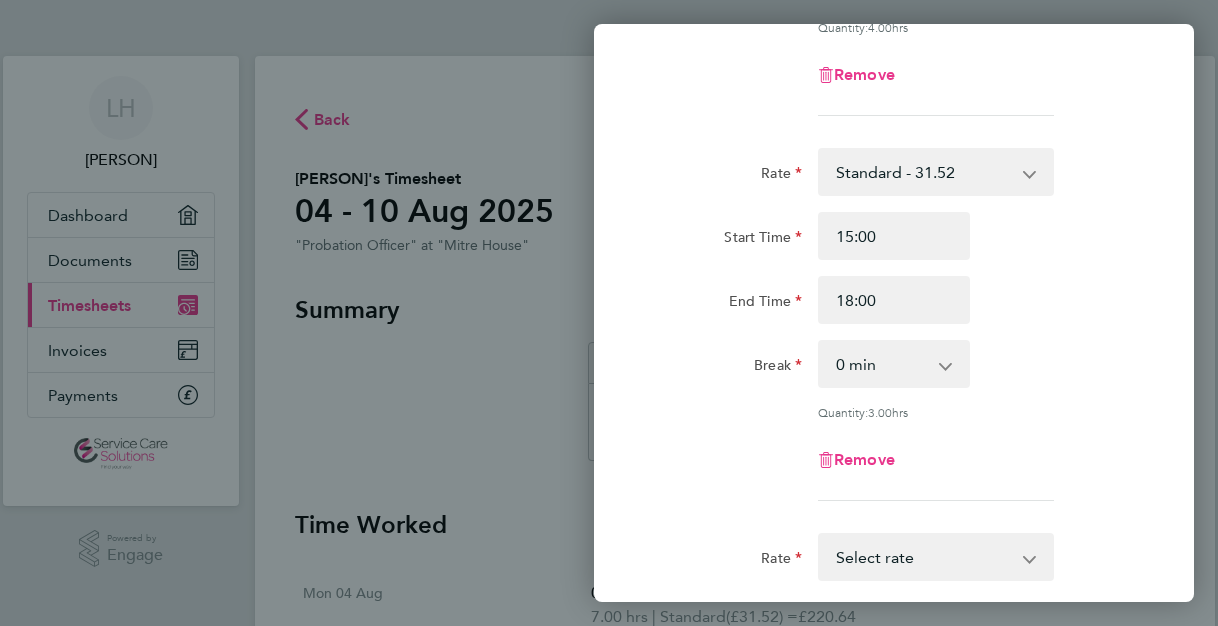 click on "Standard - 31.52   Select rate" at bounding box center [924, 557] 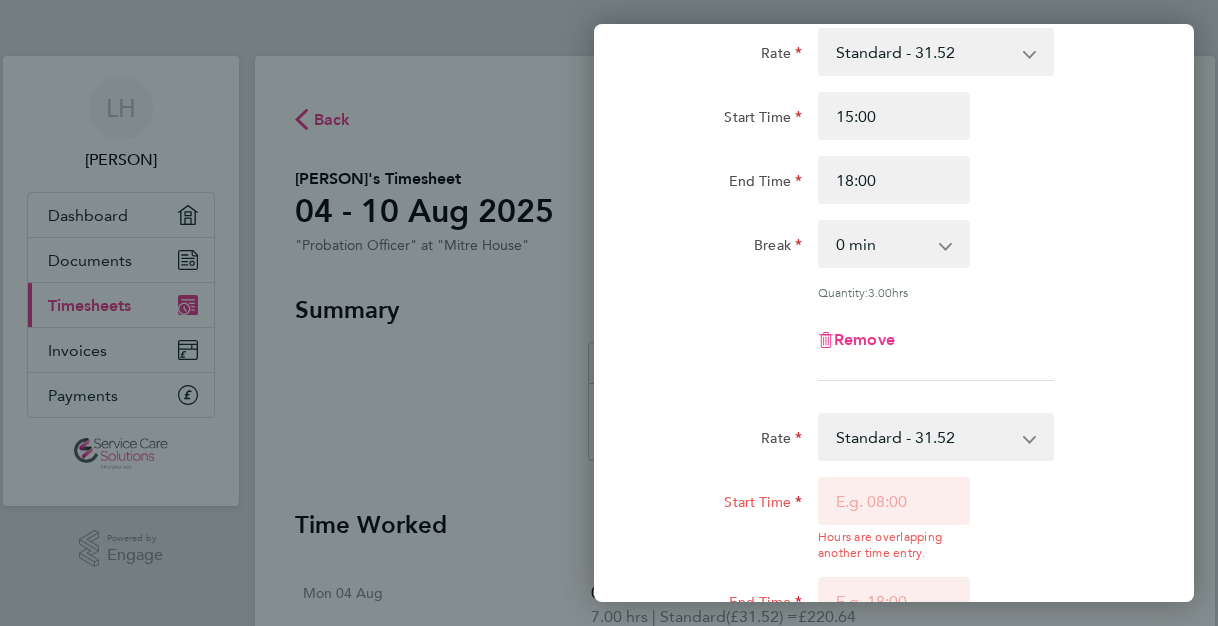 scroll, scrollTop: 557, scrollLeft: 0, axis: vertical 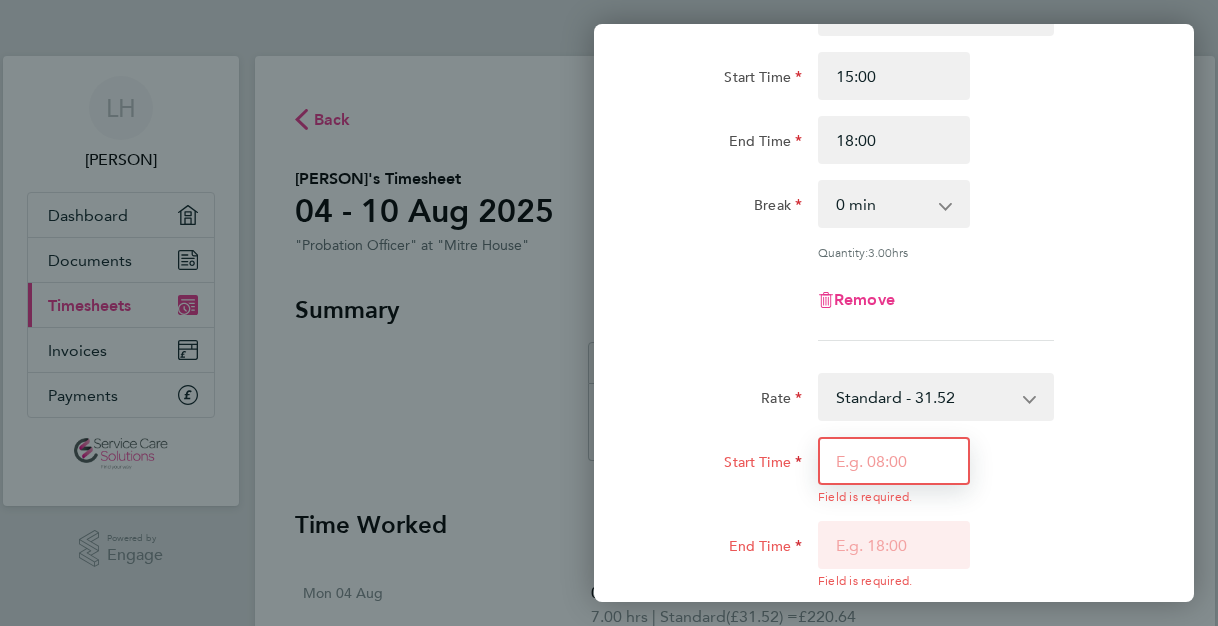 click on "Start Time" at bounding box center (894, 461) 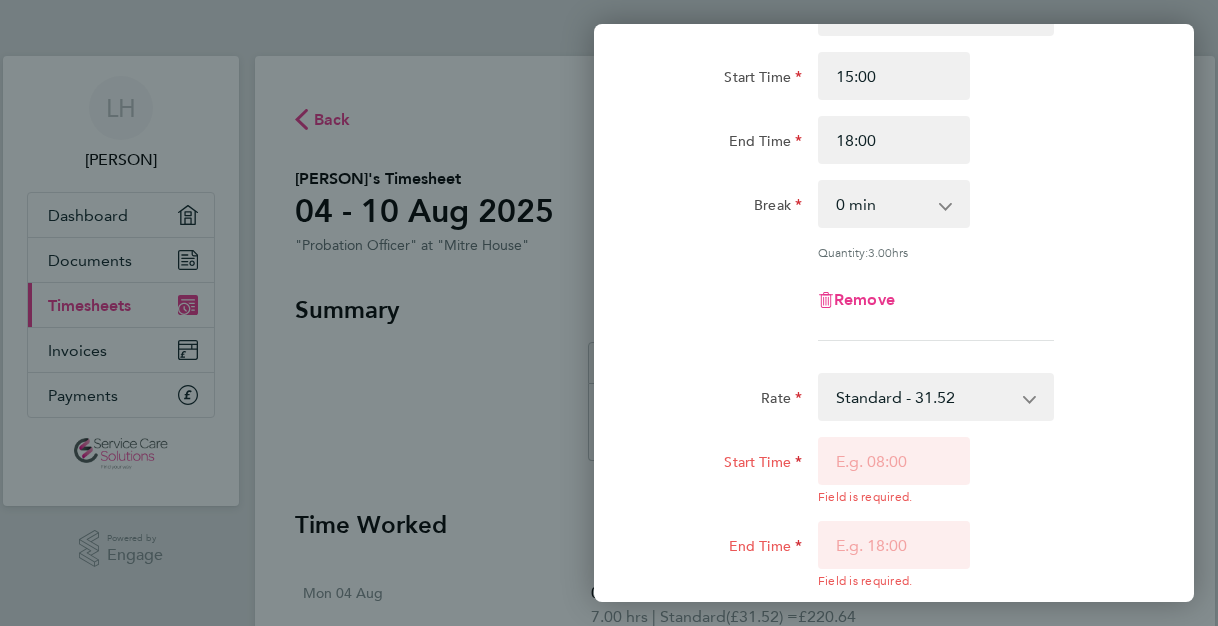 click on "Remove" 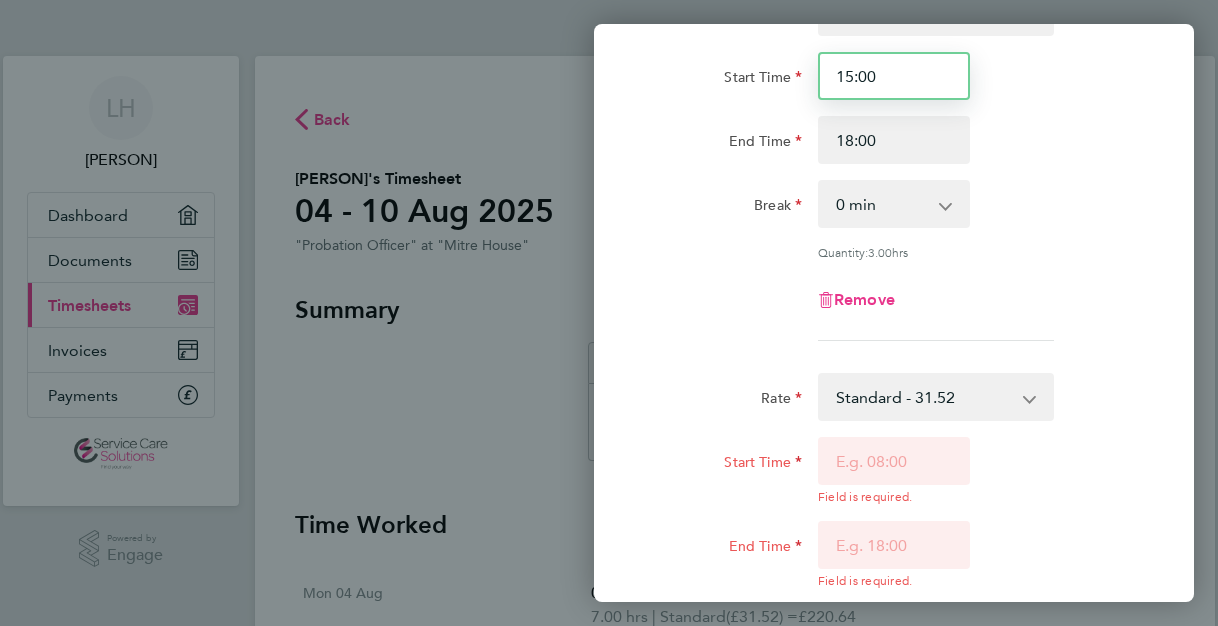 click on "15:00" at bounding box center (894, 76) 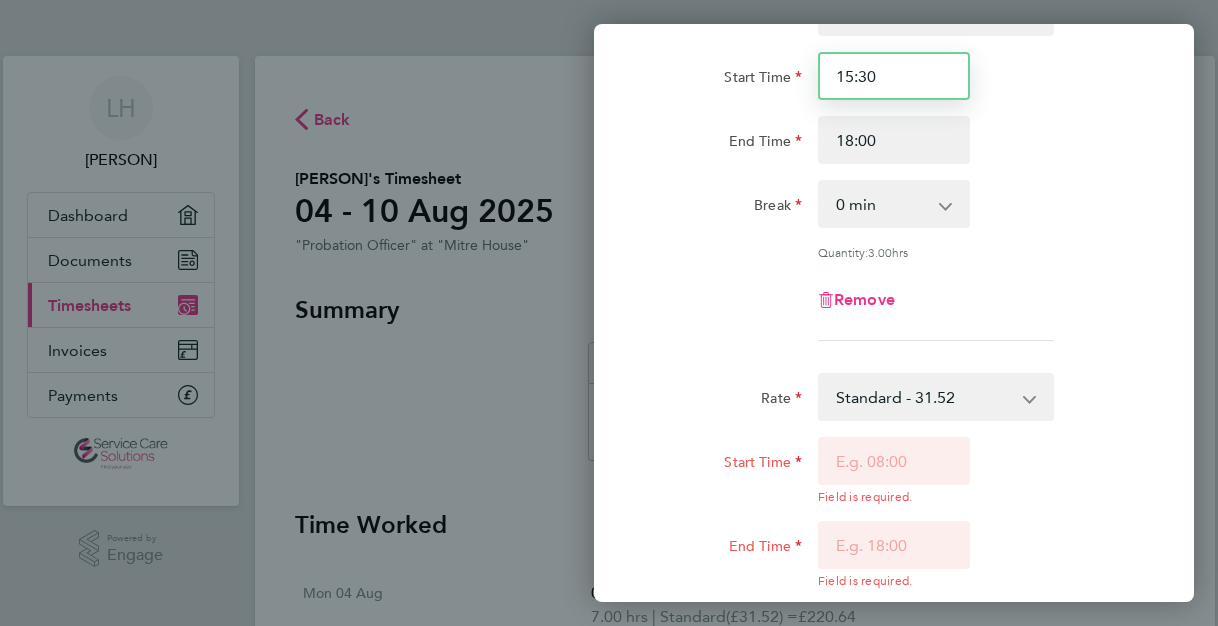 type on "15:30" 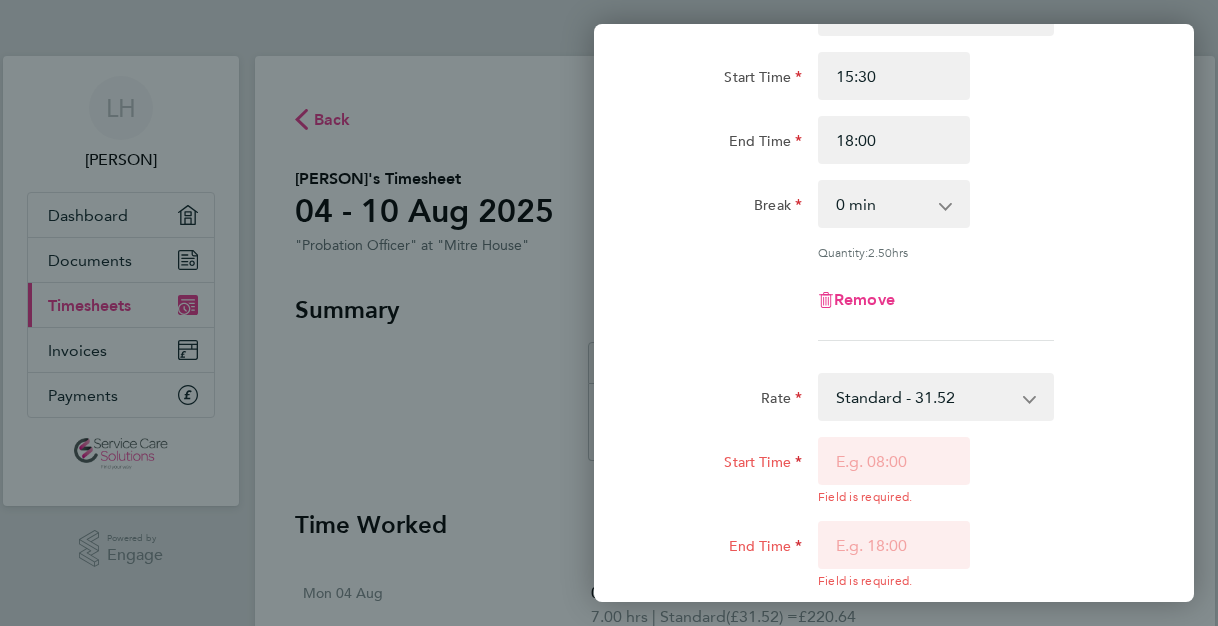 click on "Remove" 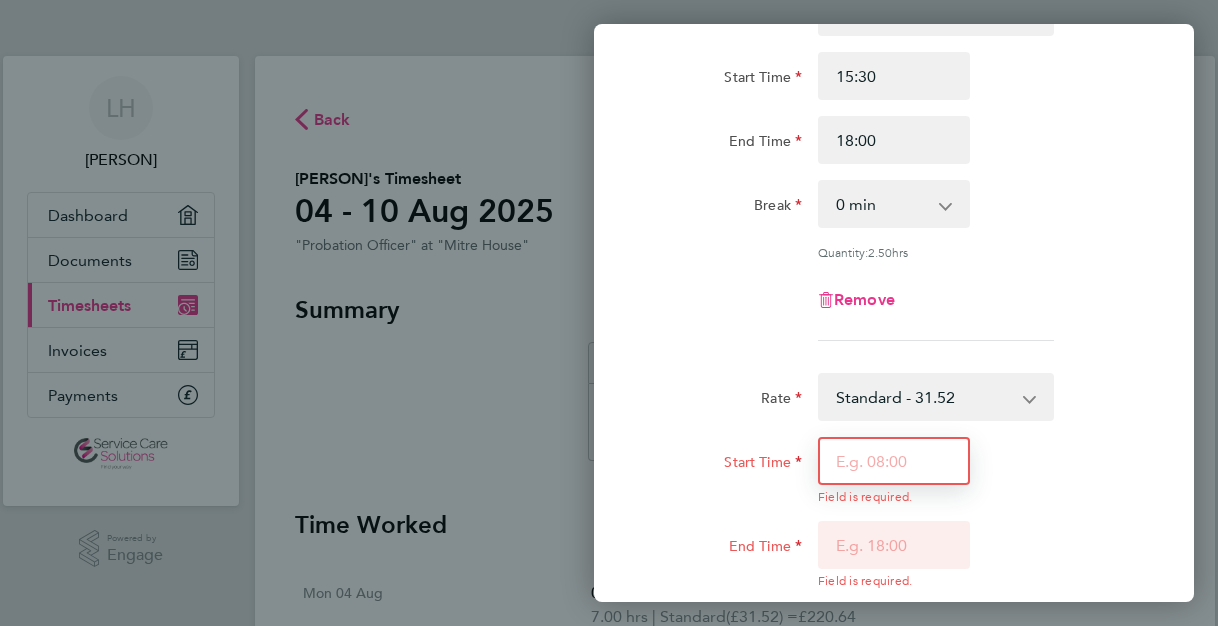 click on "Start Time" at bounding box center [894, 461] 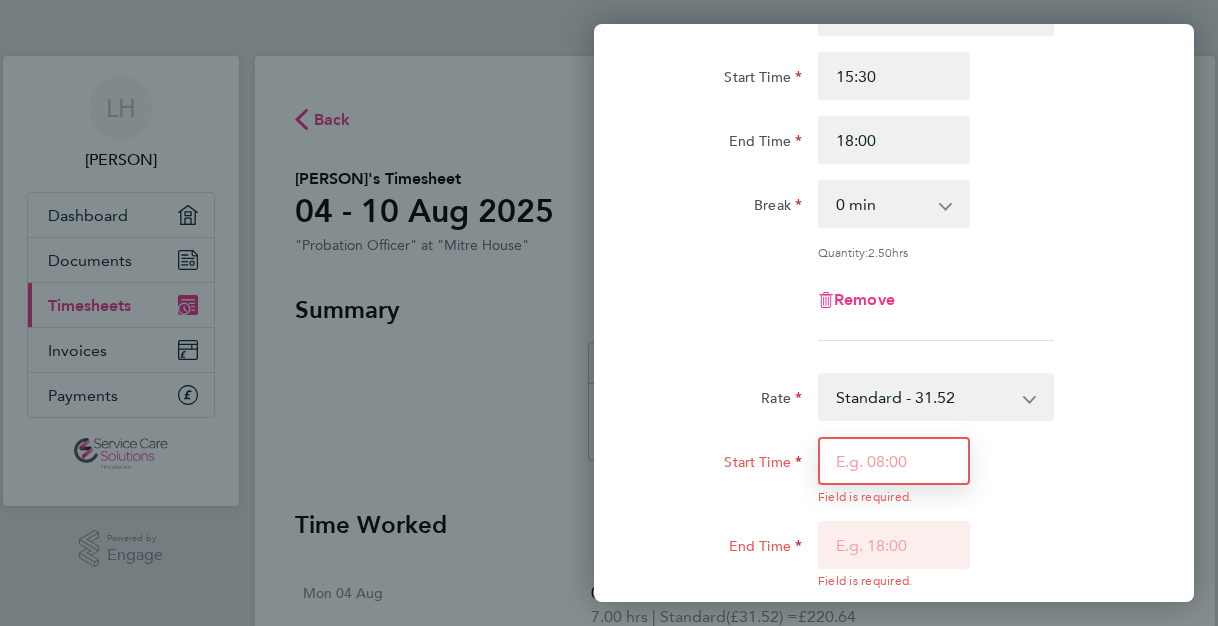 type on "21:00" 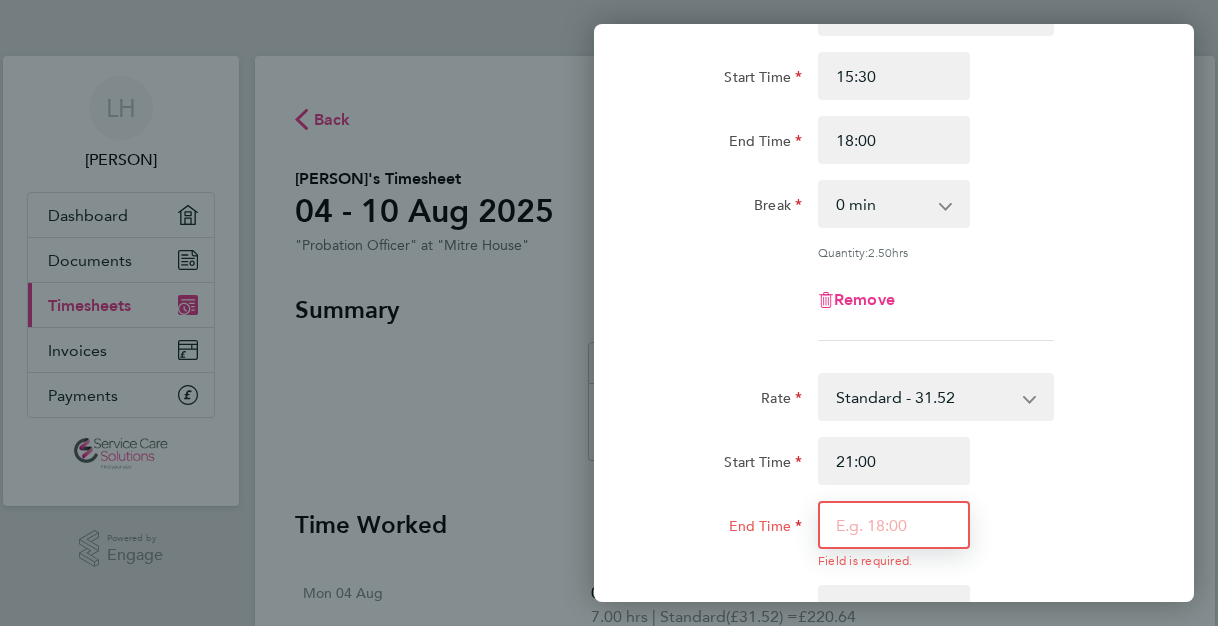 click on "Field is required." 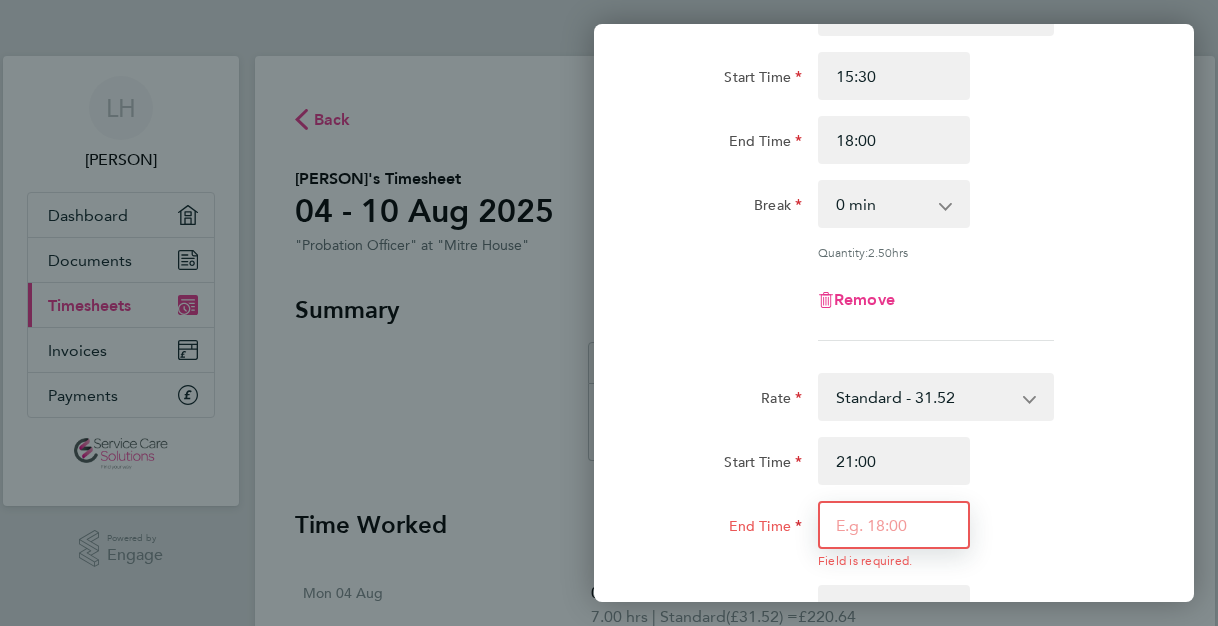 type on "[TIME]" 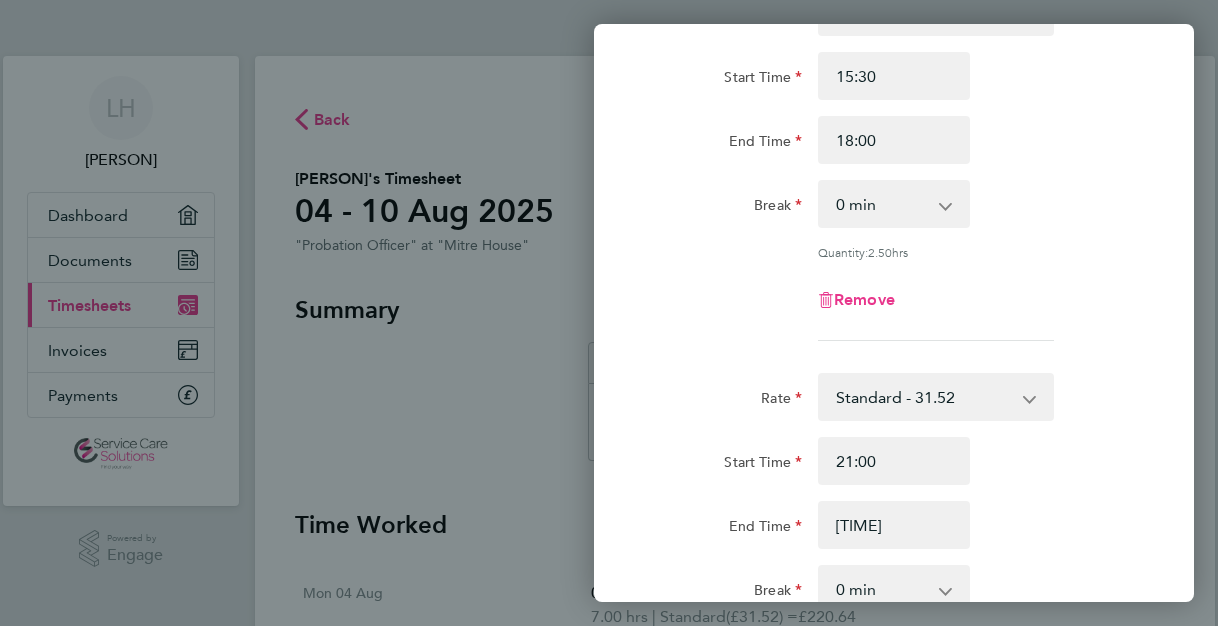 click on "Start Time [TIME] End Time [TIME]" 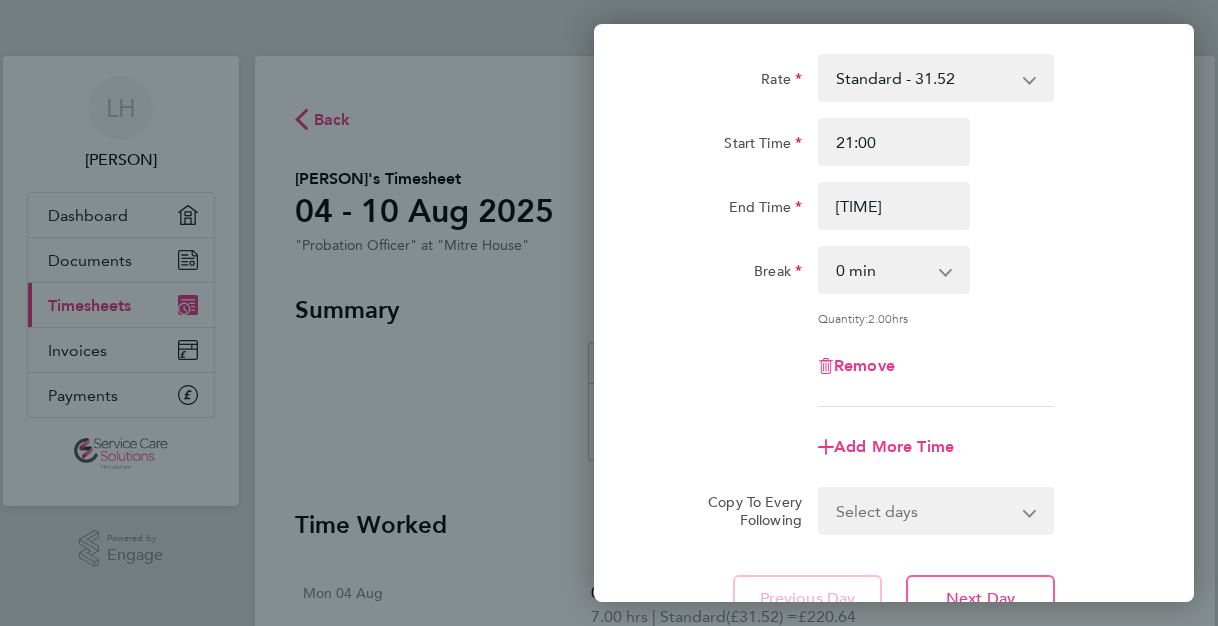 scroll, scrollTop: 877, scrollLeft: 0, axis: vertical 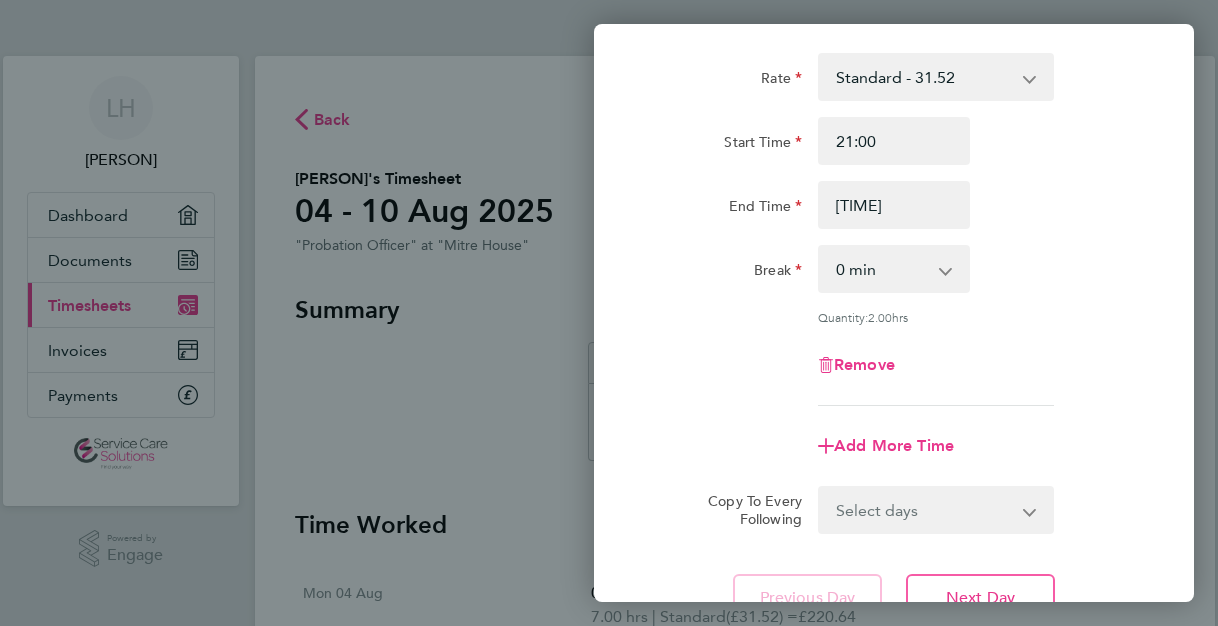 click on "Rate  Standard - 31.52
Start Time [TIME] End Time [TIME] Break  0 min   15 min   30 min   45 min   60 min   75 min   90 min
Quantity:  4.00  hrs
Remove  Rate  Standard - 31.52
Start Time [TIME] End Time [TIME] Break  0 min   15 min   30 min   45 min   60 min   75 min   90 min
Quantity:  2.50  hrs
Remove  Rate  Standard - 31.52
Start Time [TIME] End Time [TIME] Break  0 min   15 min   30 min   45 min   60 min   75 min   90 min
Quantity:  2.00  hrs
Remove
Add More Time  Copy To Every Following  Select days   Day   Weekday (Mon-Fri)   Weekend (Sat-Sun)   Tuesday   Wednesday   Thursday   Friday   Saturday   Sunday
Previous Day   Next Day" 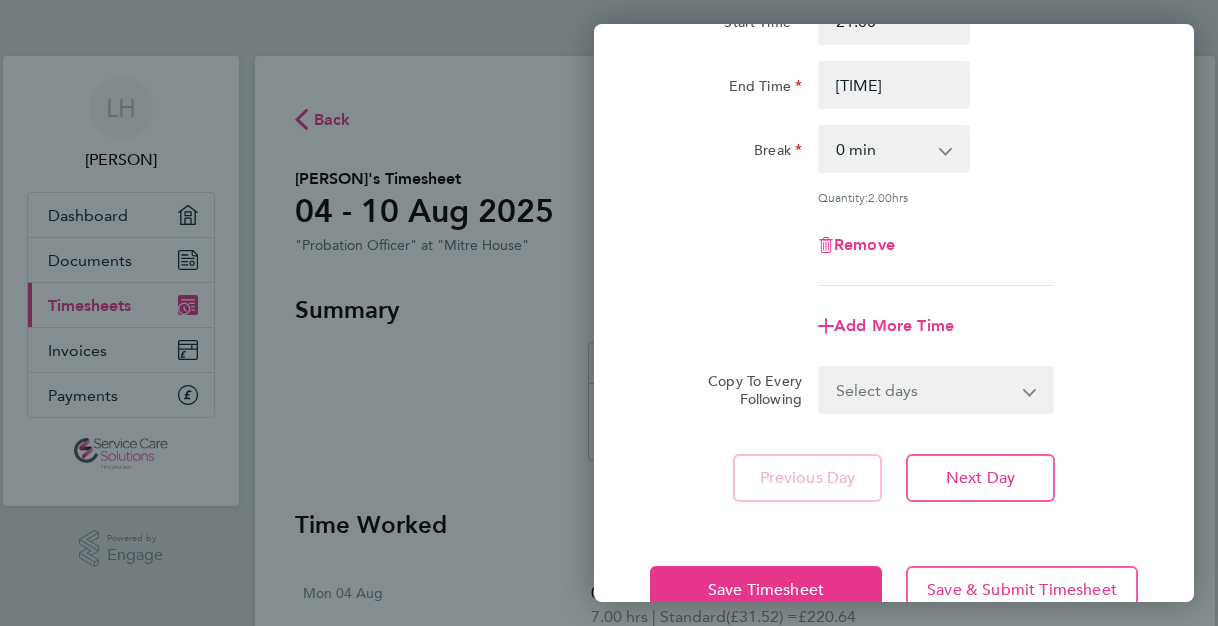 scroll, scrollTop: 1037, scrollLeft: 0, axis: vertical 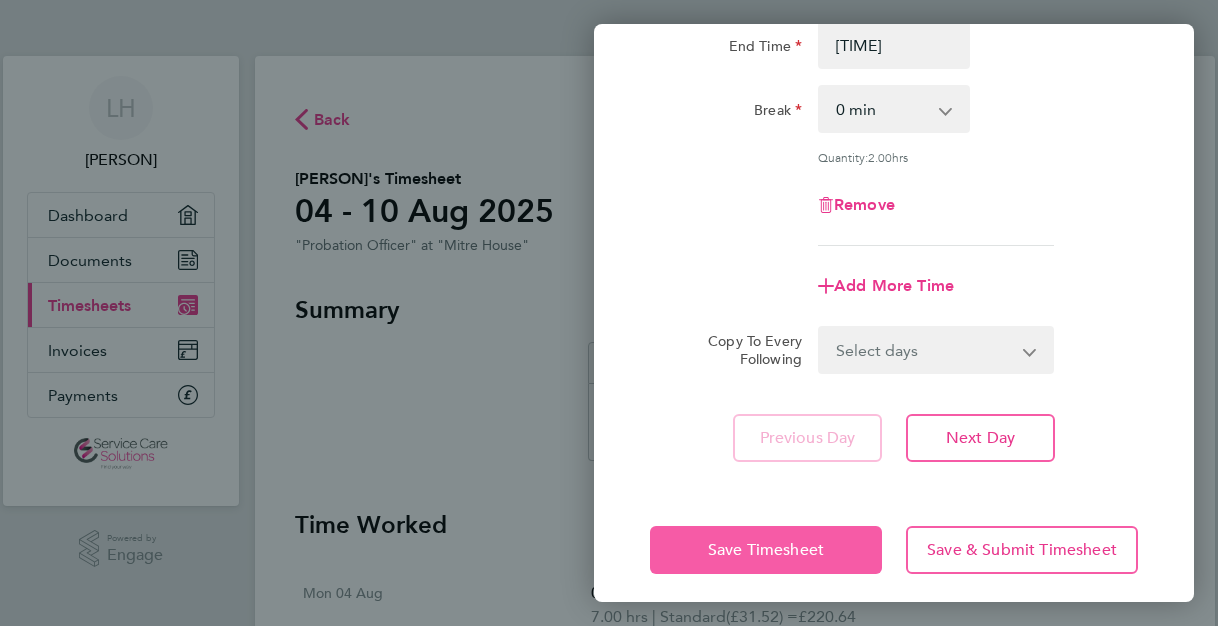 click on "Save Timesheet" 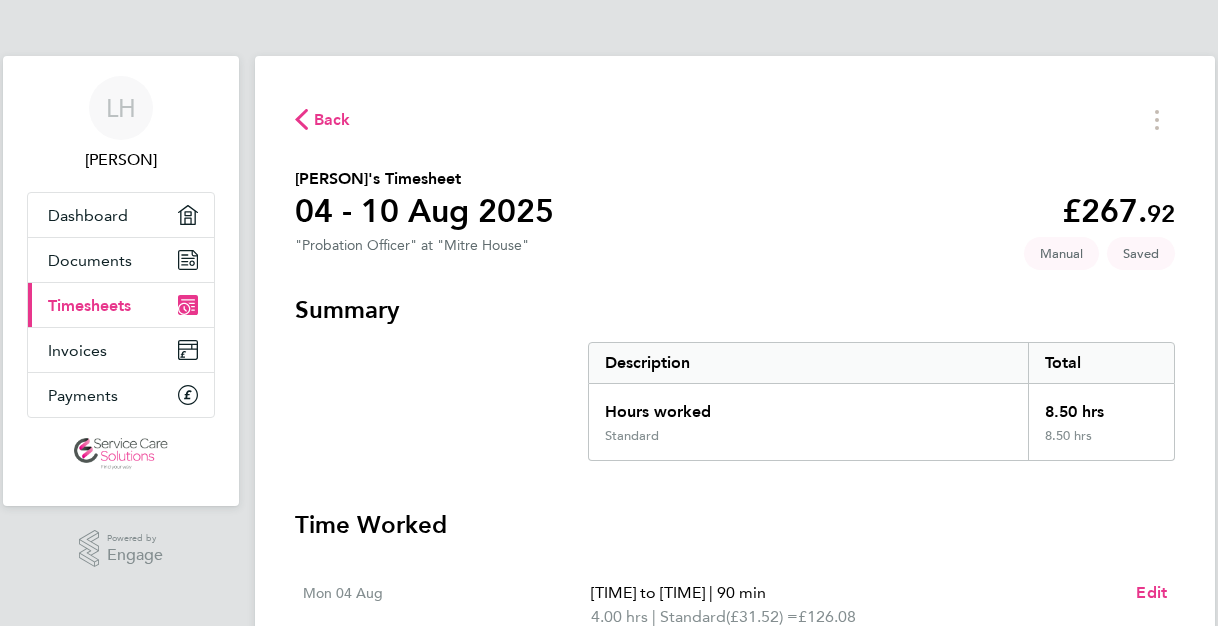 click on "Summary   Description   Total   Hours worked   8.50 hrs   Standard   8.50 hrs   Time Worked   Mon [DATE]   [TIME] to [TIME]   |   90 min   4.00 hrs   |   Standard   (£31.52) =   £126.08   [TIME] to [TIME]   |   0 min   2.50 hrs   |   Standard   (£31.52) =   £78.80   21:00 to 23:00   |   0 min   2.00 hrs   |   Standard   (£31.52) =   £63.04   Edit   Tue [DATE]   Add time for Tue [DATE]   Add time for Tue [DATE]   Wed [DATE]   Add time for Wed [DATE]   Add time for Wed [DATE]   Thu [DATE]   Add time for Thu [DATE]   Add time for Thu [DATE]   Fri [DATE]   Add time for Fri [DATE]   Add time for Fri [DATE]   Sat [DATE]   Add time for Sat [DATE]   Add time for Sat [DATE]   Sun [DATE]   Add time for Sun [DATE]   Add time for Sun [DATE]   Submit For Approval" at bounding box center [735, 805] 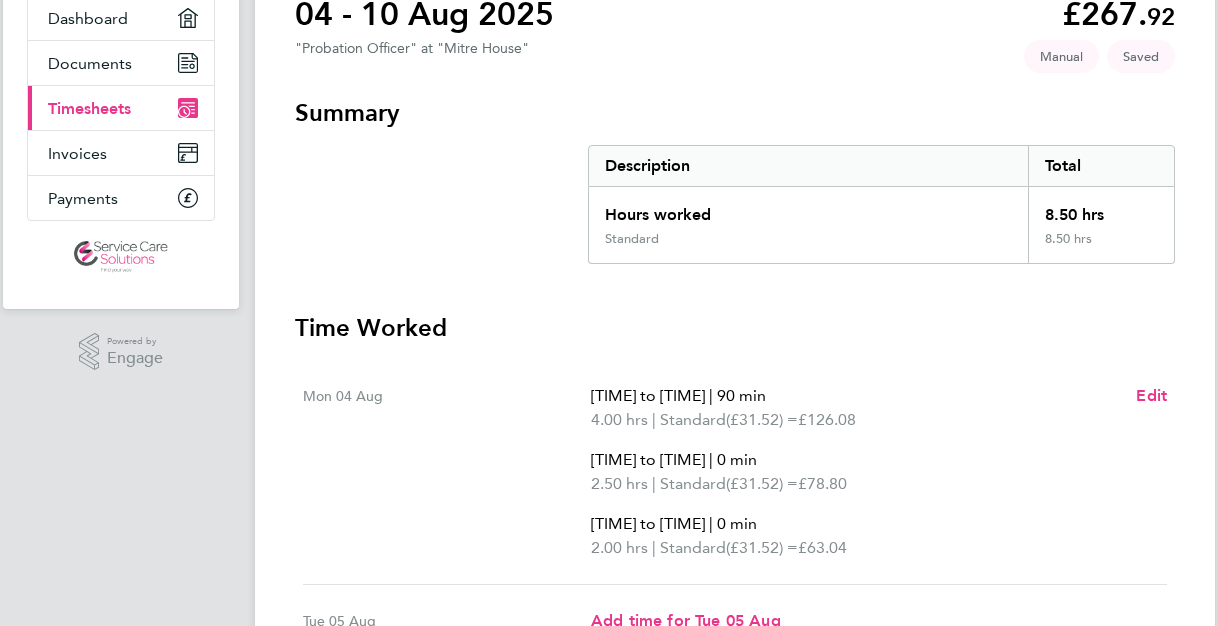 scroll, scrollTop: 200, scrollLeft: 0, axis: vertical 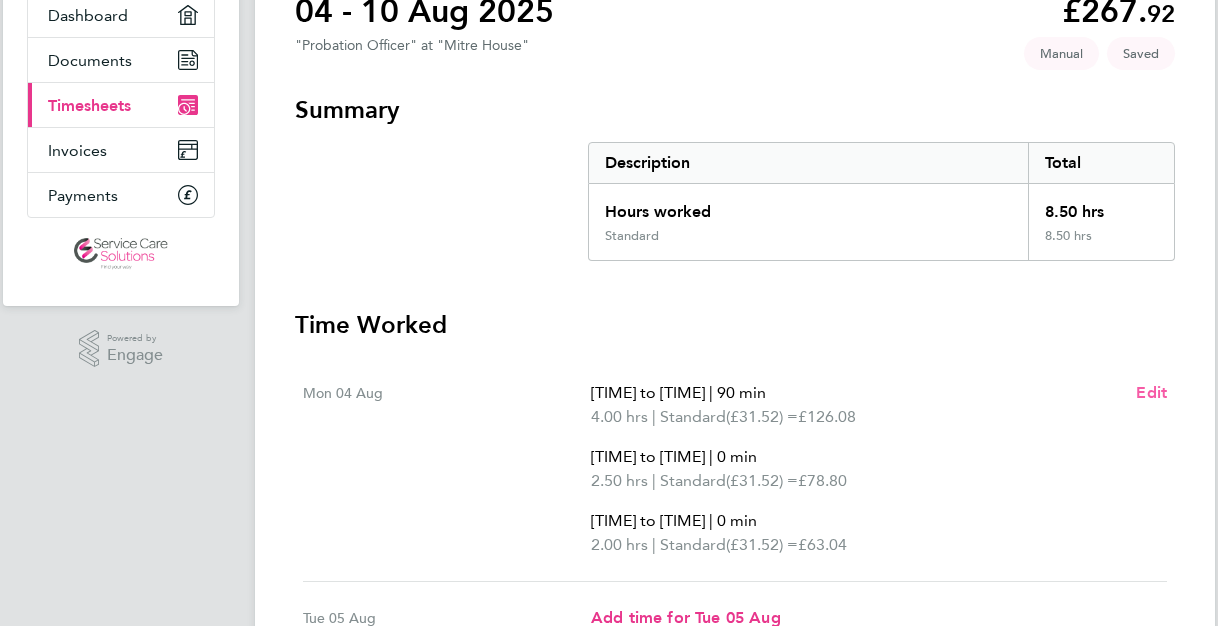 click on "Edit" at bounding box center (1151, 392) 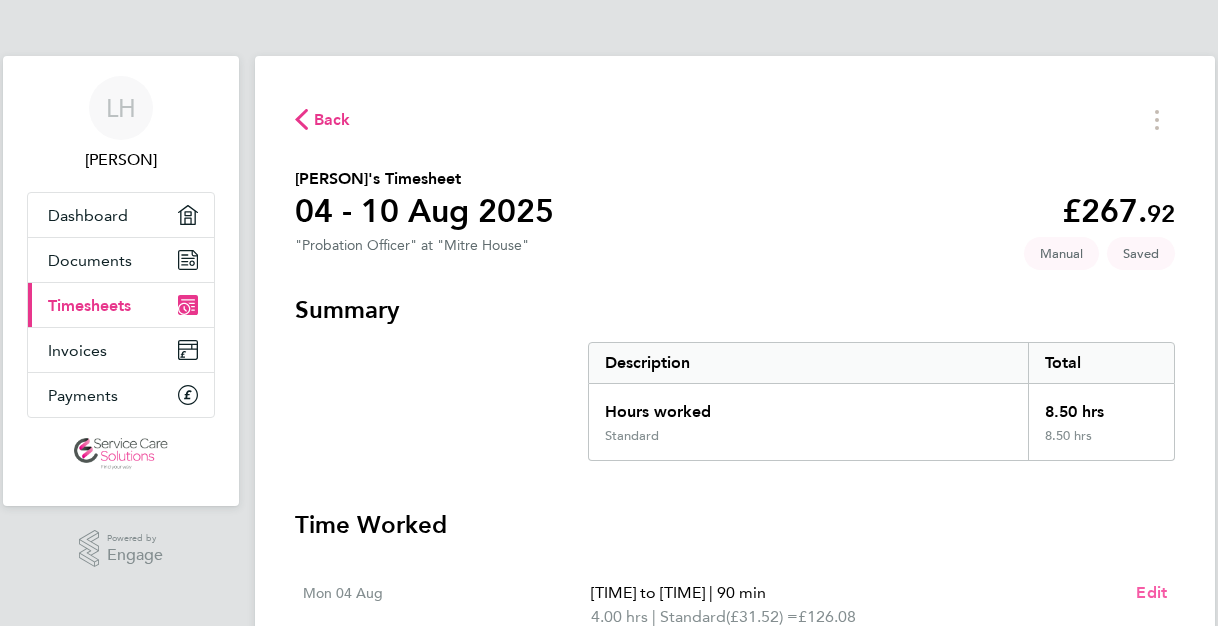select on "90" 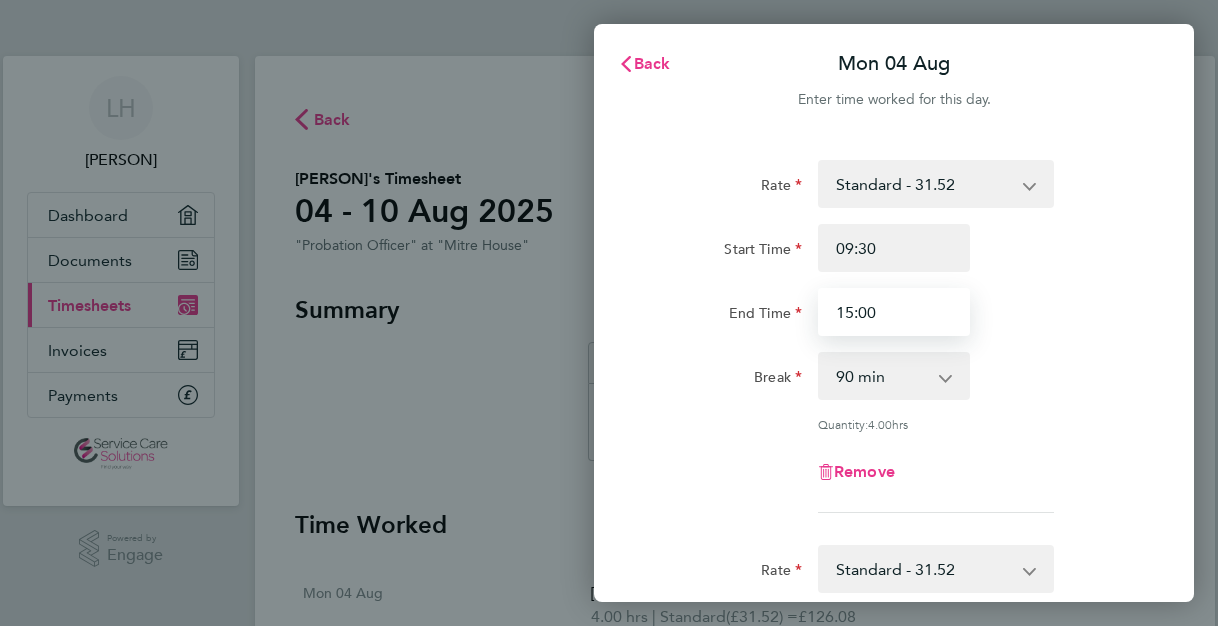 click on "15:00" at bounding box center (894, 312) 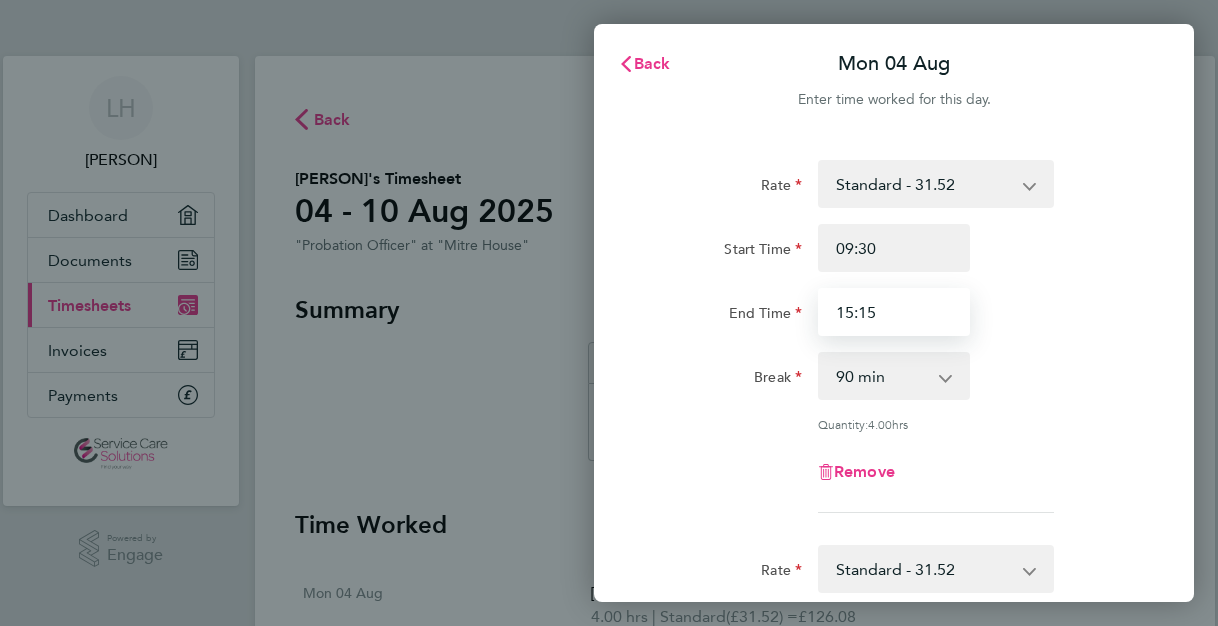 type on "15:15" 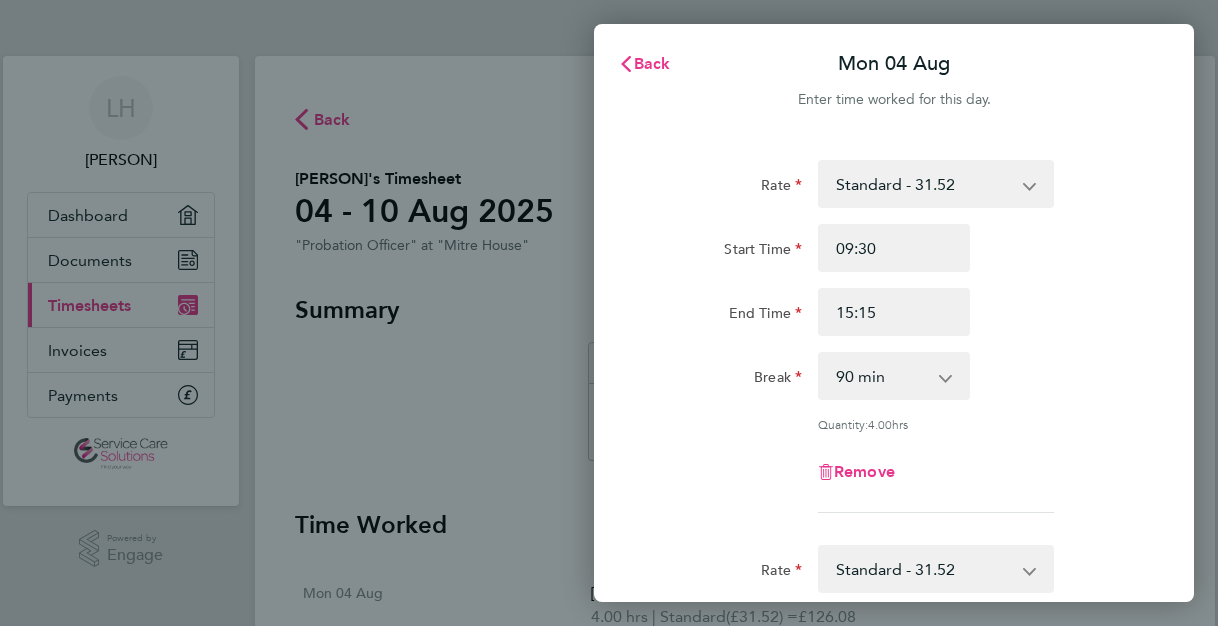 click on "Rate  Standard - 31.52
Start Time [TIME] End Time [TIME] Break  0 min   15 min   30 min   45 min   60 min   75 min   90 min
Quantity:  4.00  hrs
Remove  Rate  Standard - 31.52
Start Time [TIME] End Time [TIME] Break  0 min   15 min   30 min   45 min   60 min   75 min   90 min
Quantity:  2.50  hrs
Remove  Rate  Standard - 31.52
Start Time [TIME] End Time [TIME] Break  0 min   15 min   30 min   45 min   60 min   75 min   90 min
Quantity:  2.00  hrs
Remove
Add More Time  Copy To Every Following  Select days   Day   Weekday (Mon-Fri)   Weekend (Sat-Sun)   Tuesday   Wednesday   Thursday   Friday   Saturday   Sunday
Previous Day   Next Day" 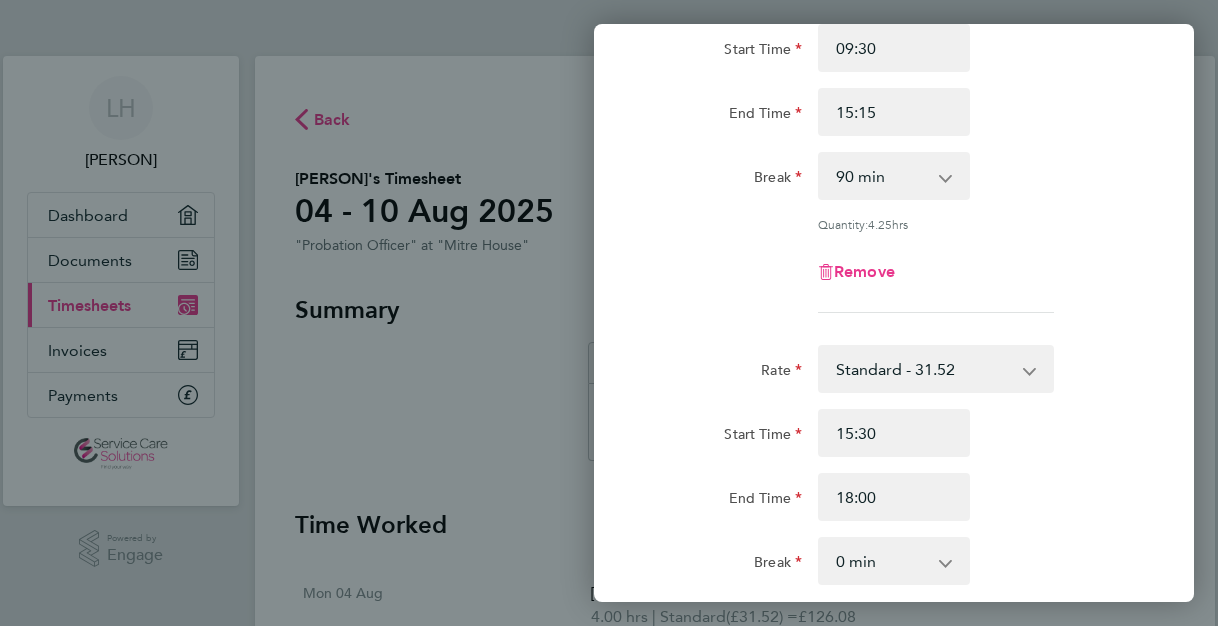 scroll, scrollTop: 240, scrollLeft: 0, axis: vertical 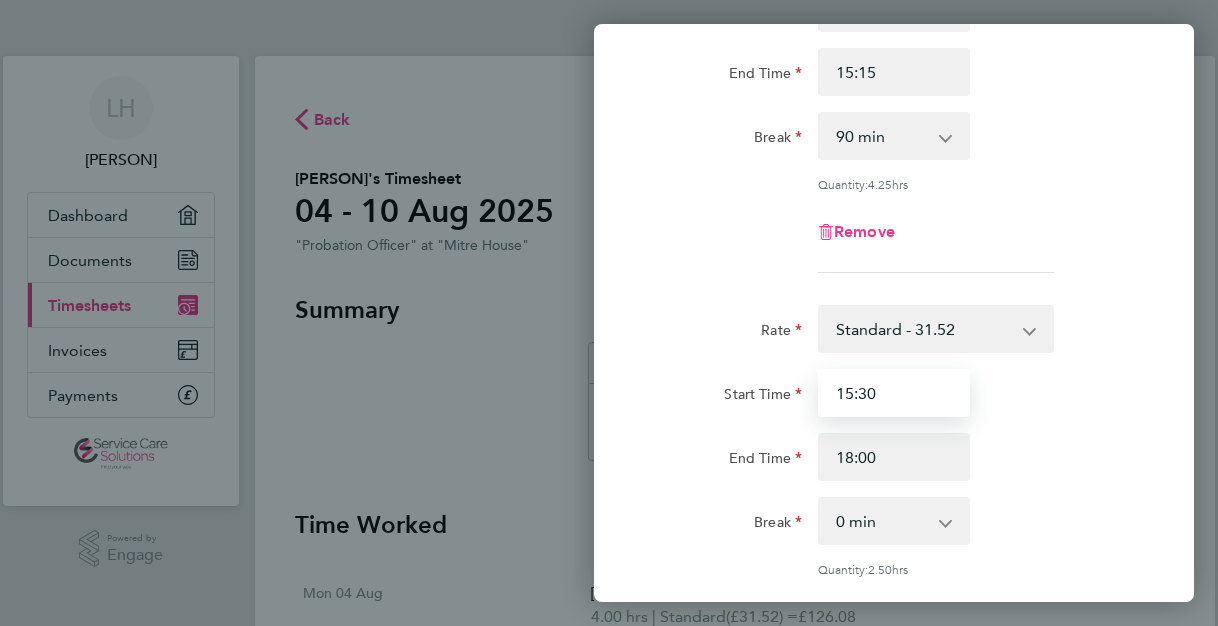 click on "15:30" at bounding box center (894, 393) 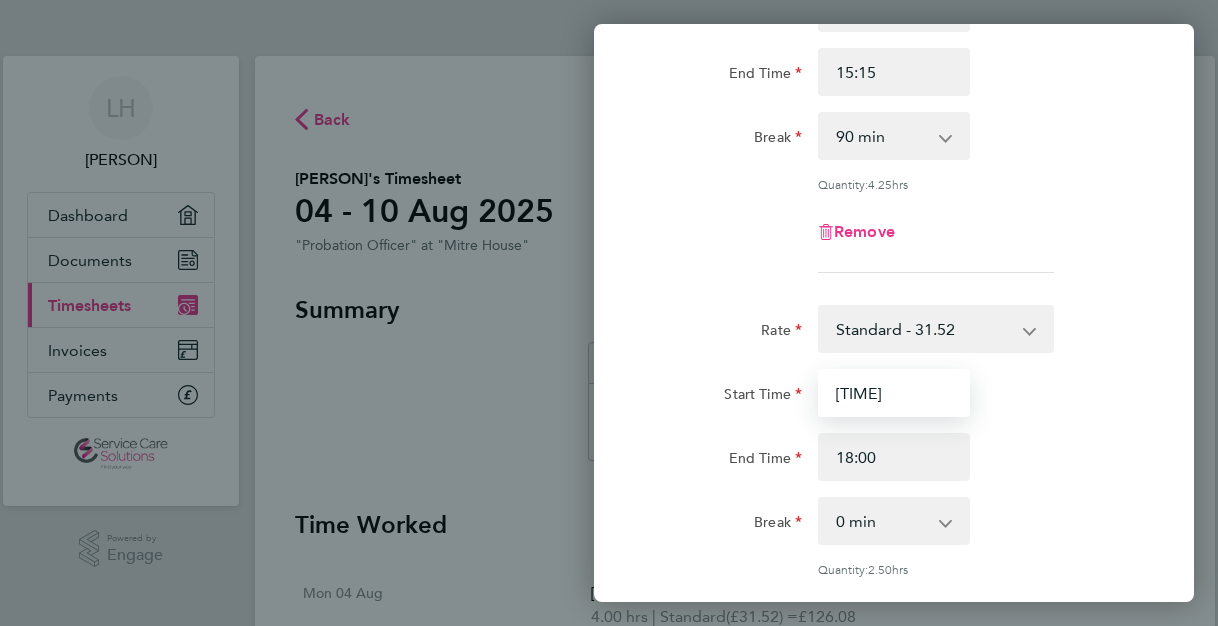 type on "[TIME]" 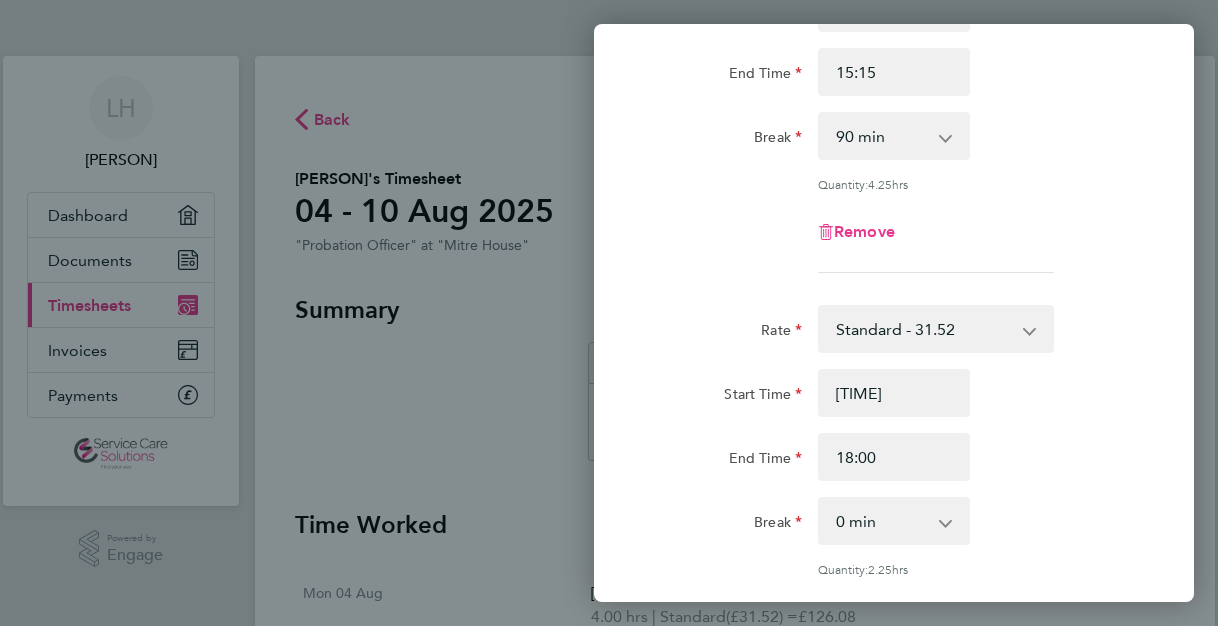 click on "Rate  Standard - 31.52
Start Time [TIME] End Time [TIME] Break  0 min   15 min   30 min   45 min   60 min   75 min   90 min
Quantity:  2.25  hrs
Remove" 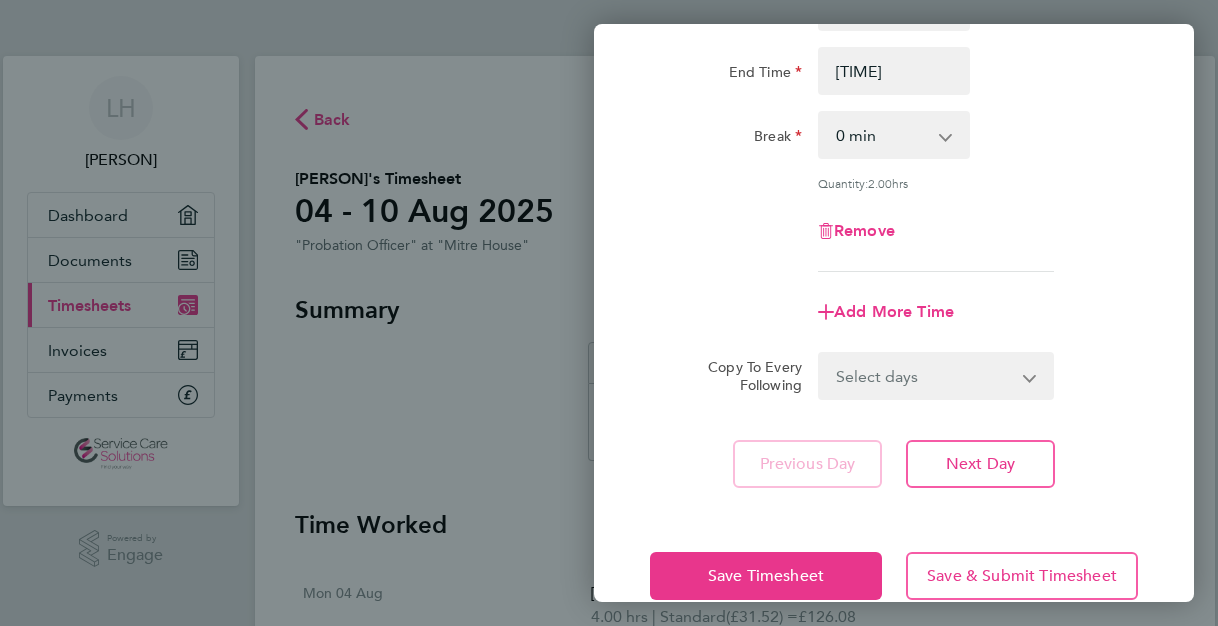scroll, scrollTop: 1044, scrollLeft: 0, axis: vertical 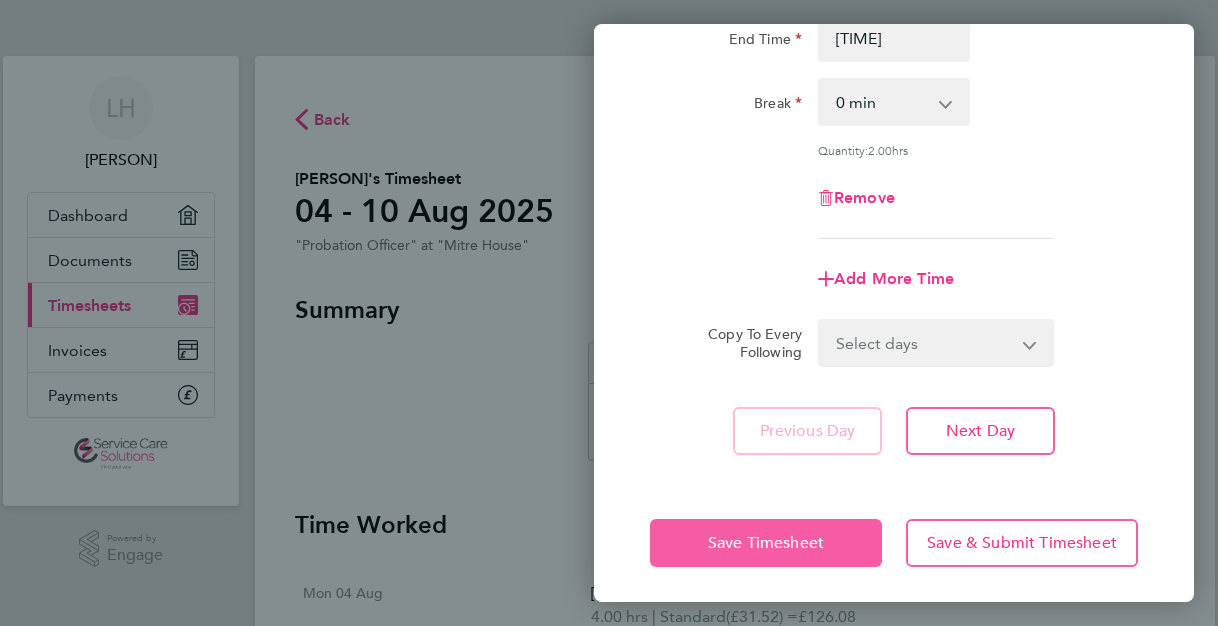 click on "Save Timesheet" 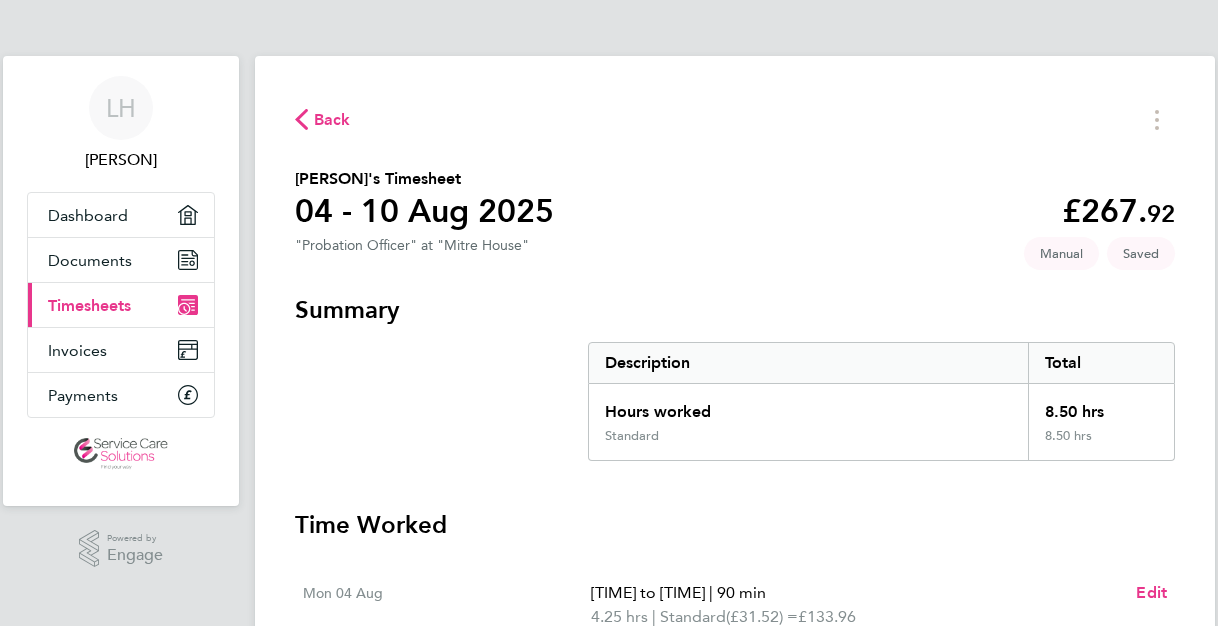 click on "[PERSON]'s Timesheet   [DATE] - [DATE]   £267. 92  "[JOB_TITLE]" at "[LOCATION]"   Saved   Manual" 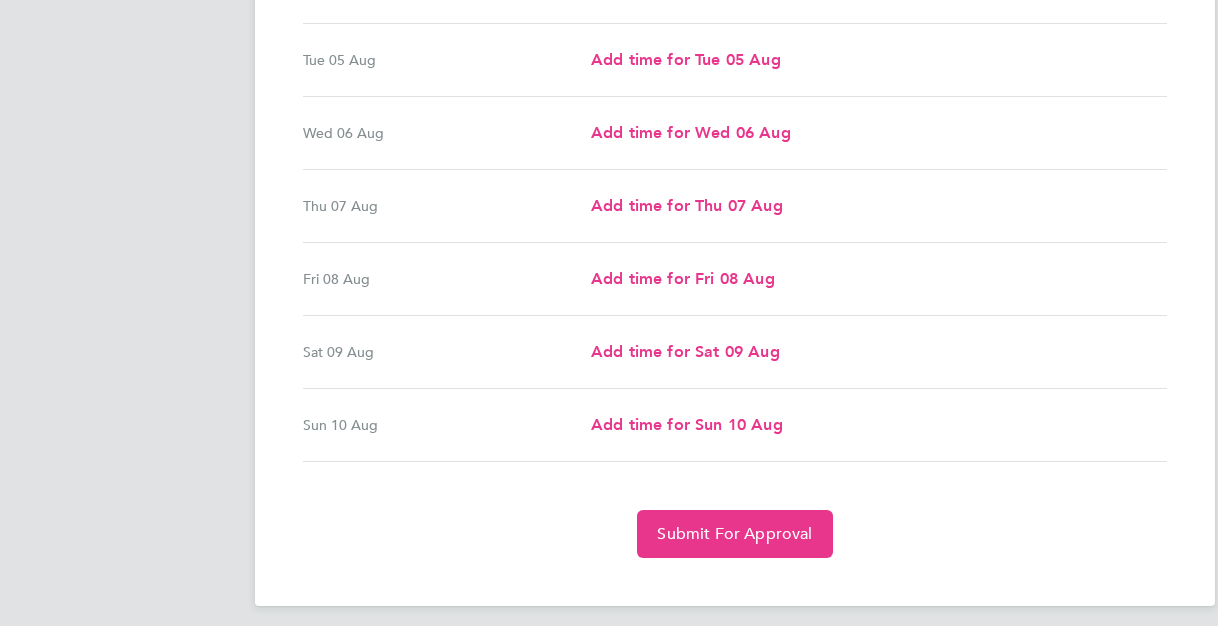 scroll, scrollTop: 767, scrollLeft: 0, axis: vertical 